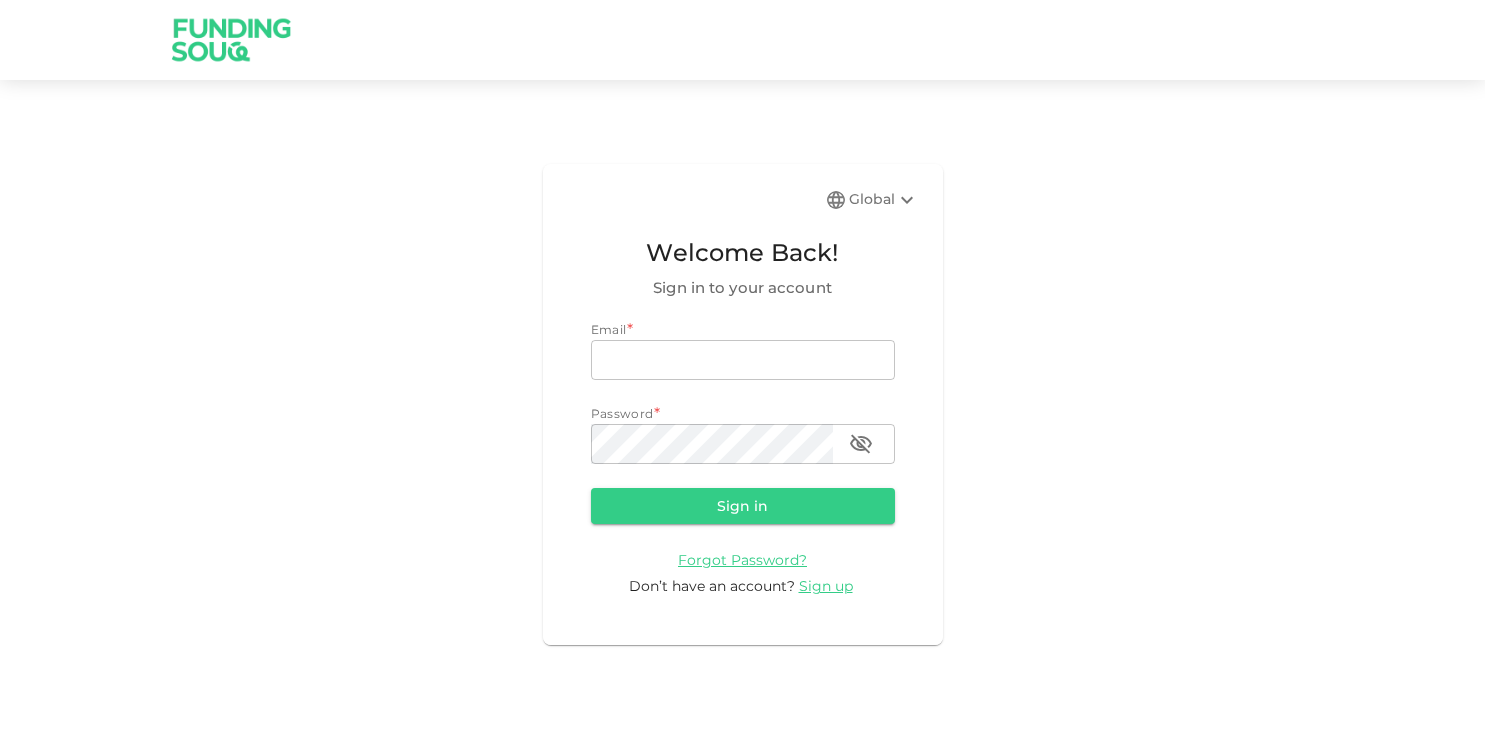 scroll, scrollTop: 0, scrollLeft: 0, axis: both 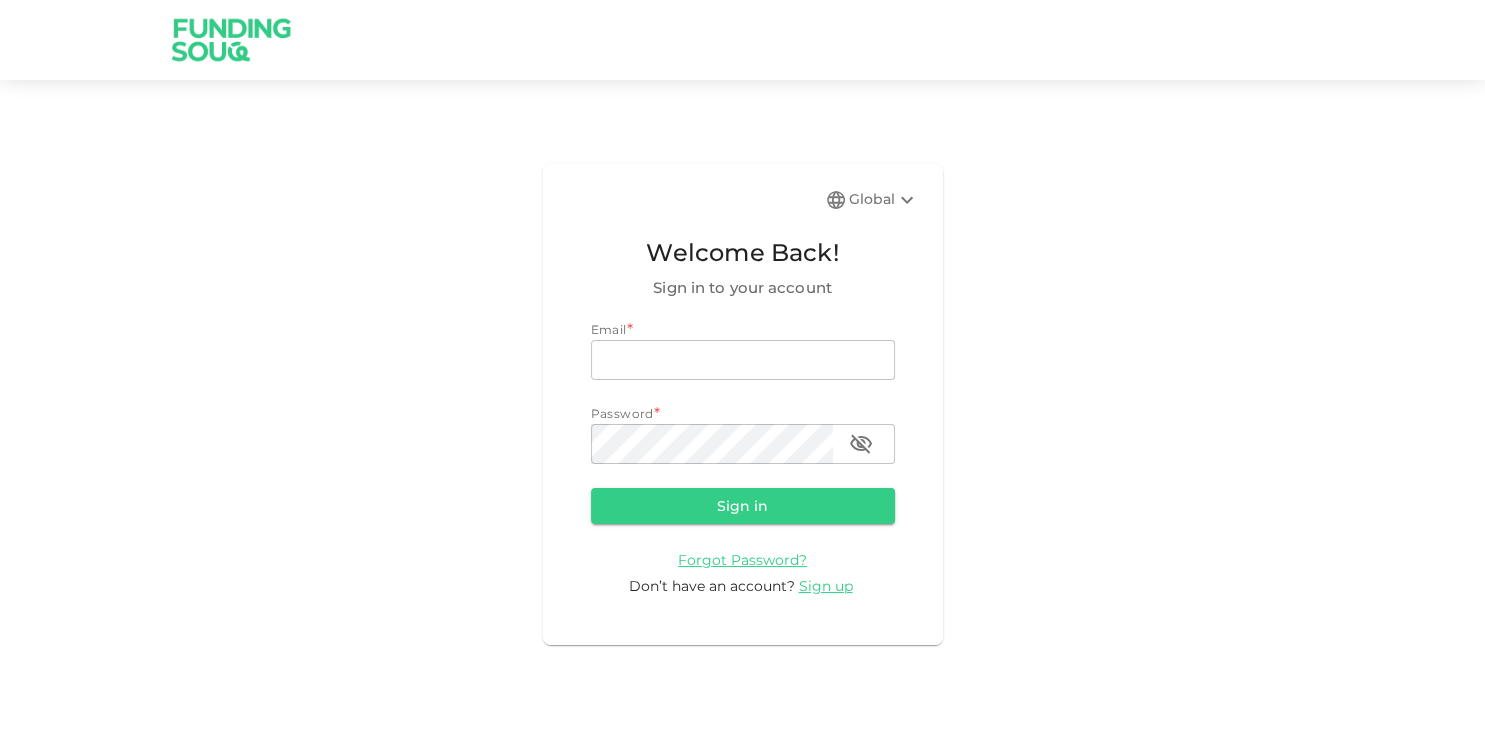 type on "[EMAIL]" 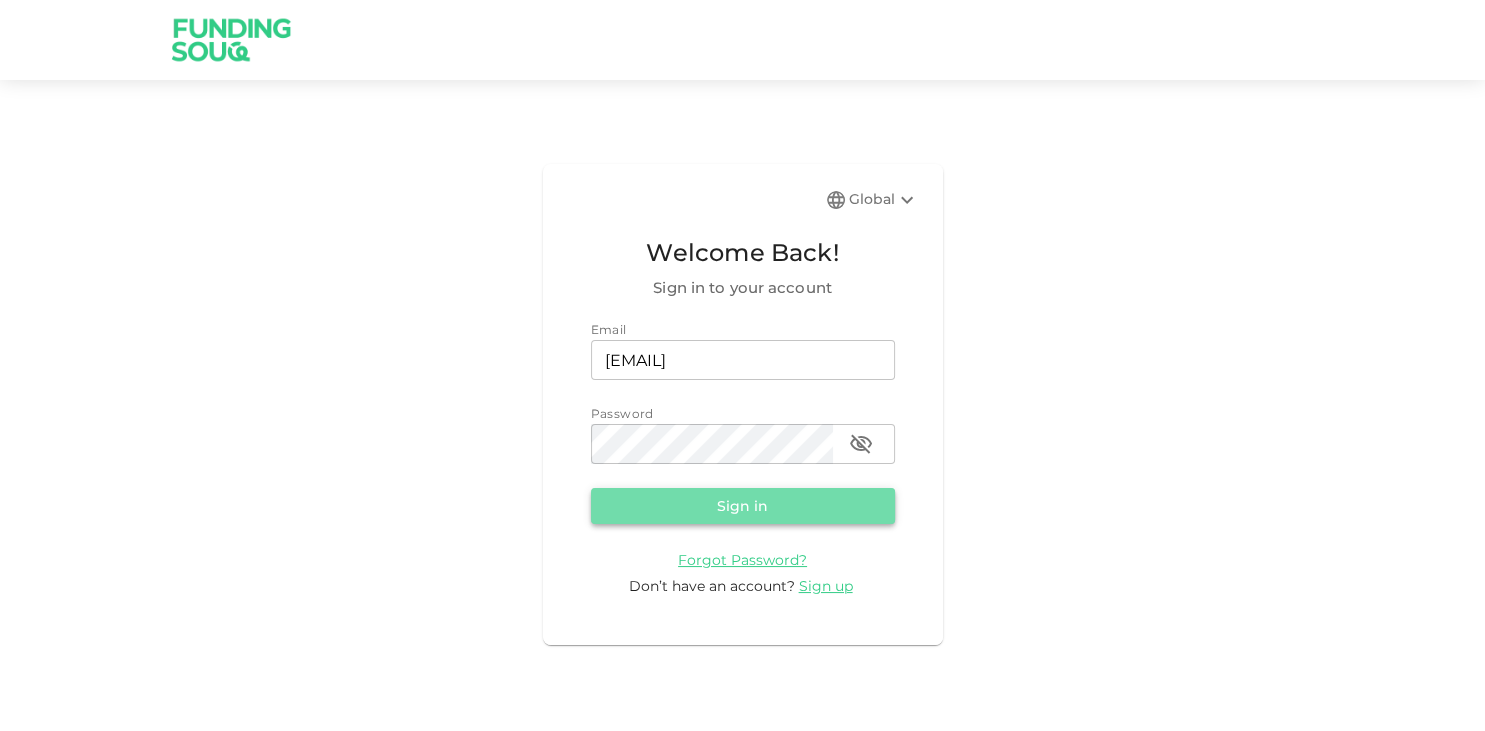 click on "Sign in" at bounding box center [743, 506] 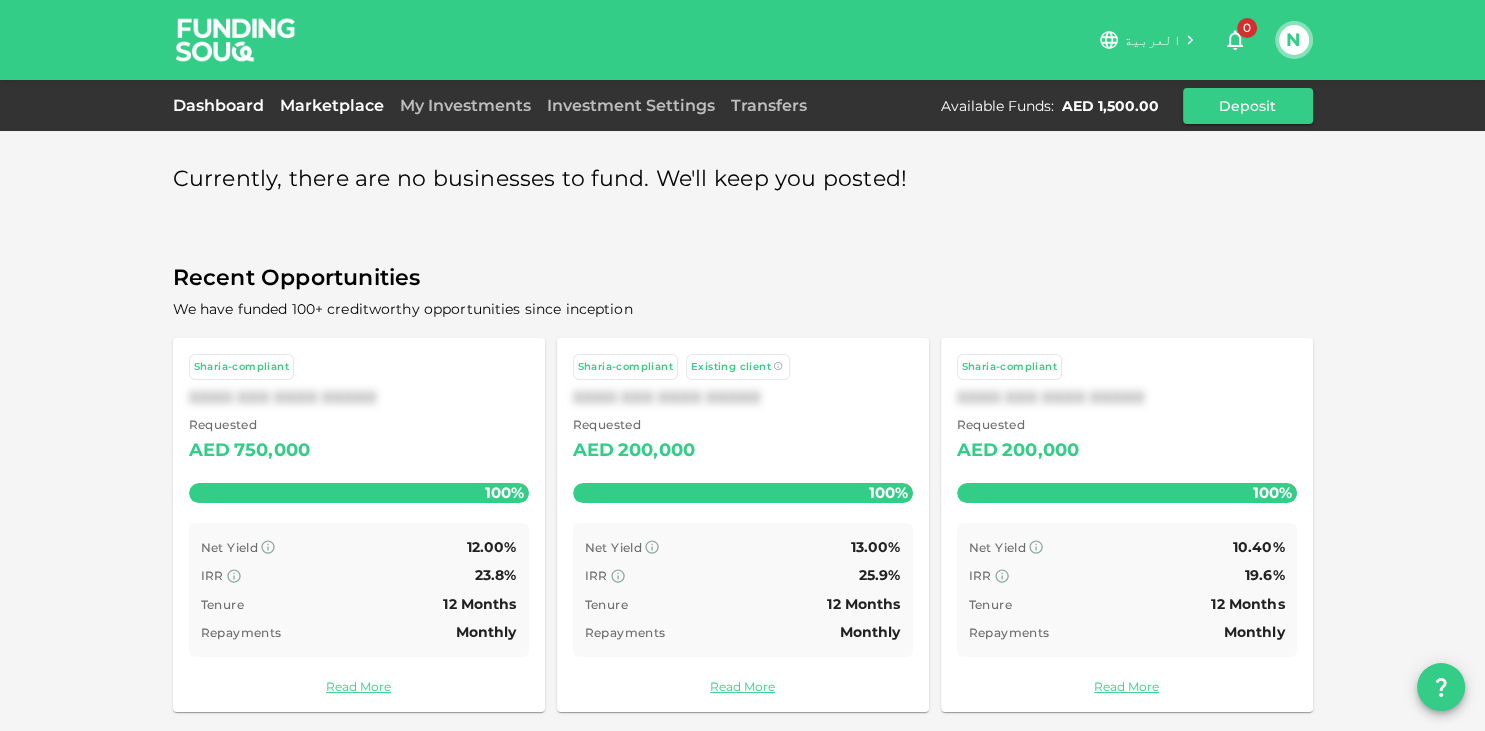 click on "Dashboard" at bounding box center [222, 105] 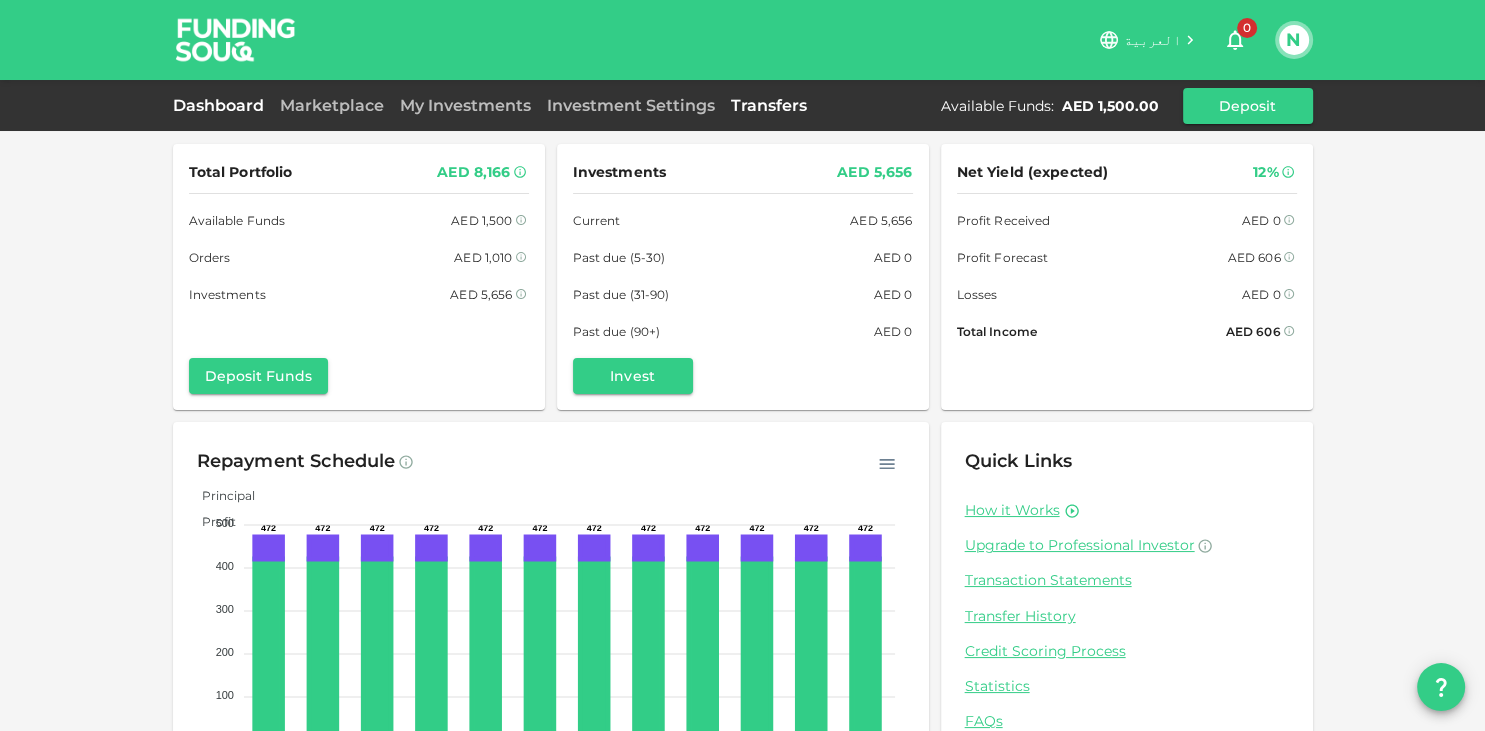 click on "Transfers" at bounding box center (769, 105) 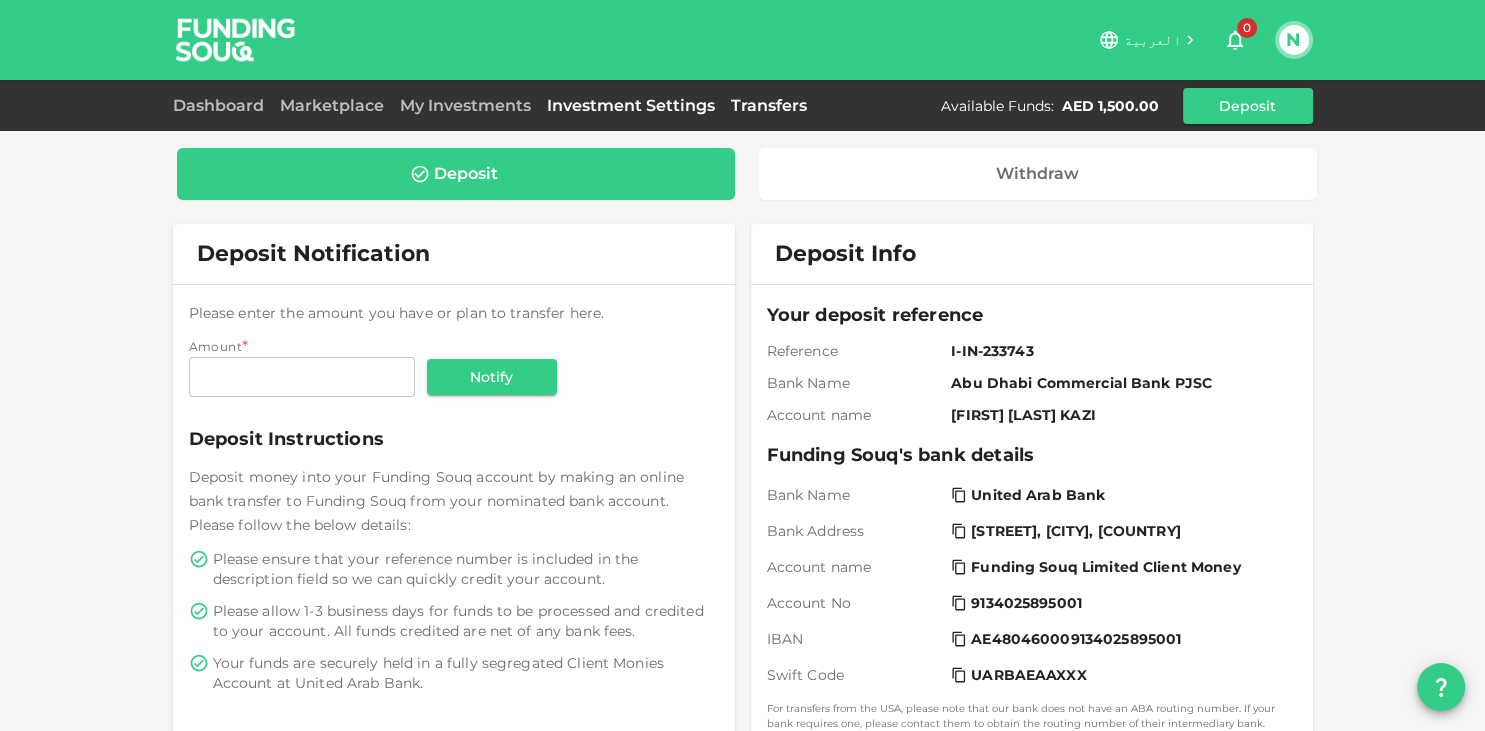 click on "Investment Settings" at bounding box center (631, 105) 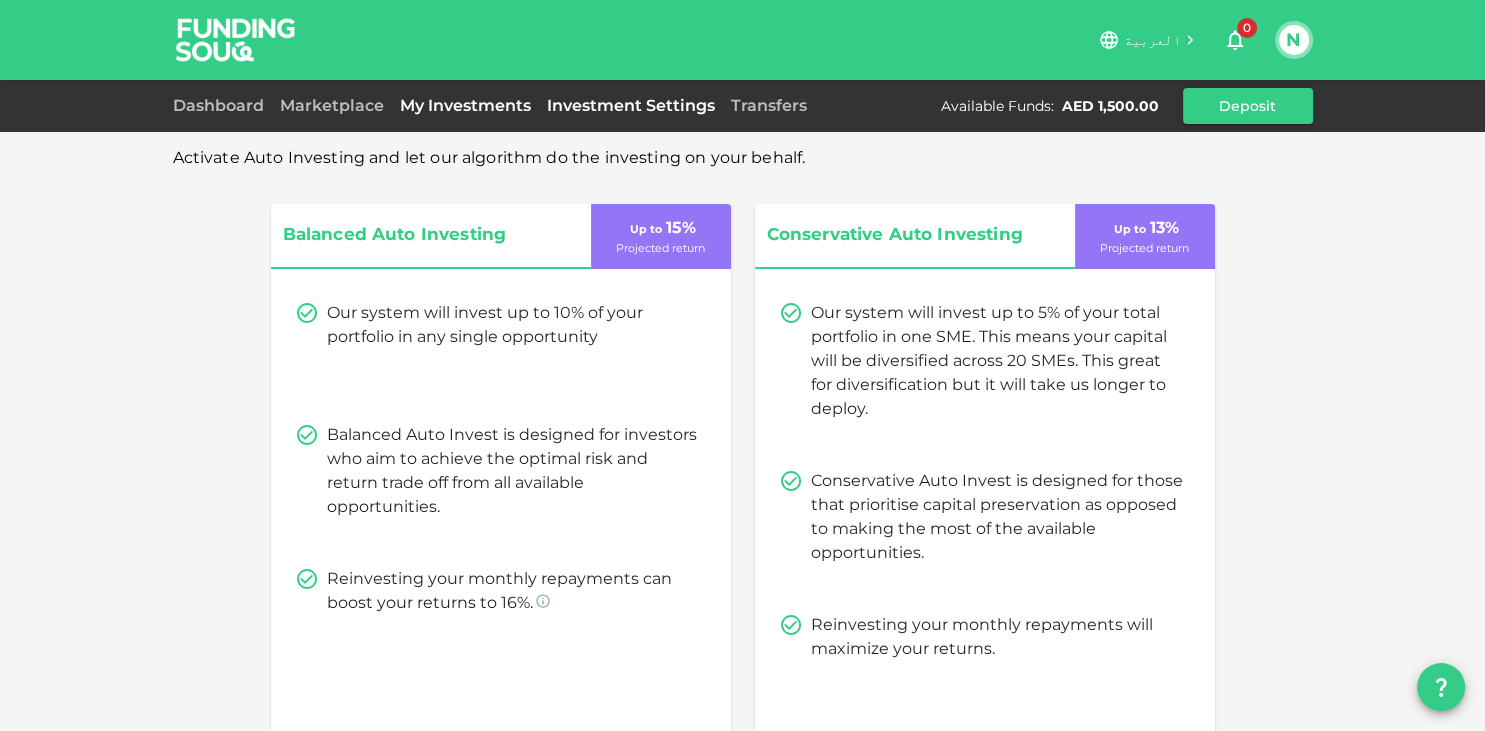 click on "My Investments" at bounding box center [465, 105] 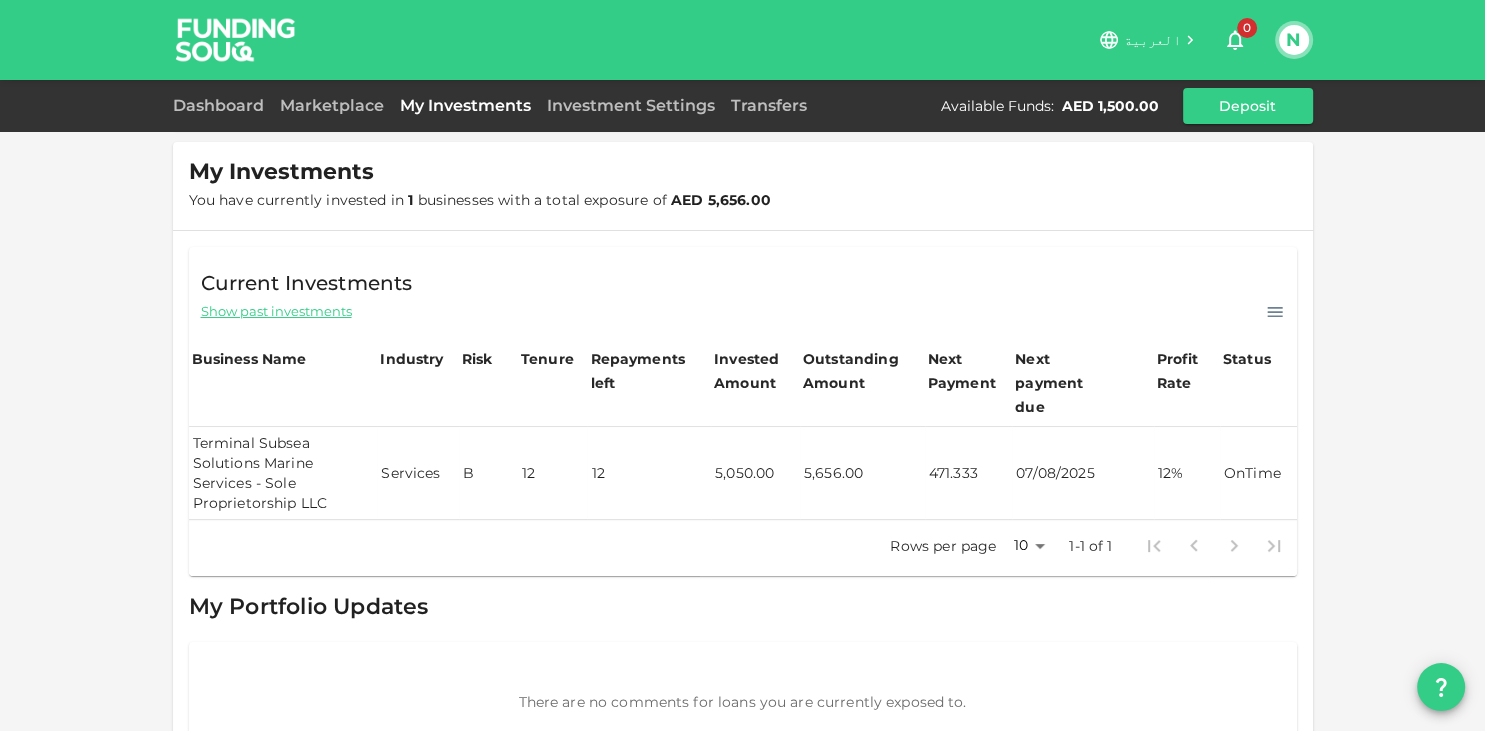 scroll, scrollTop: 264, scrollLeft: 0, axis: vertical 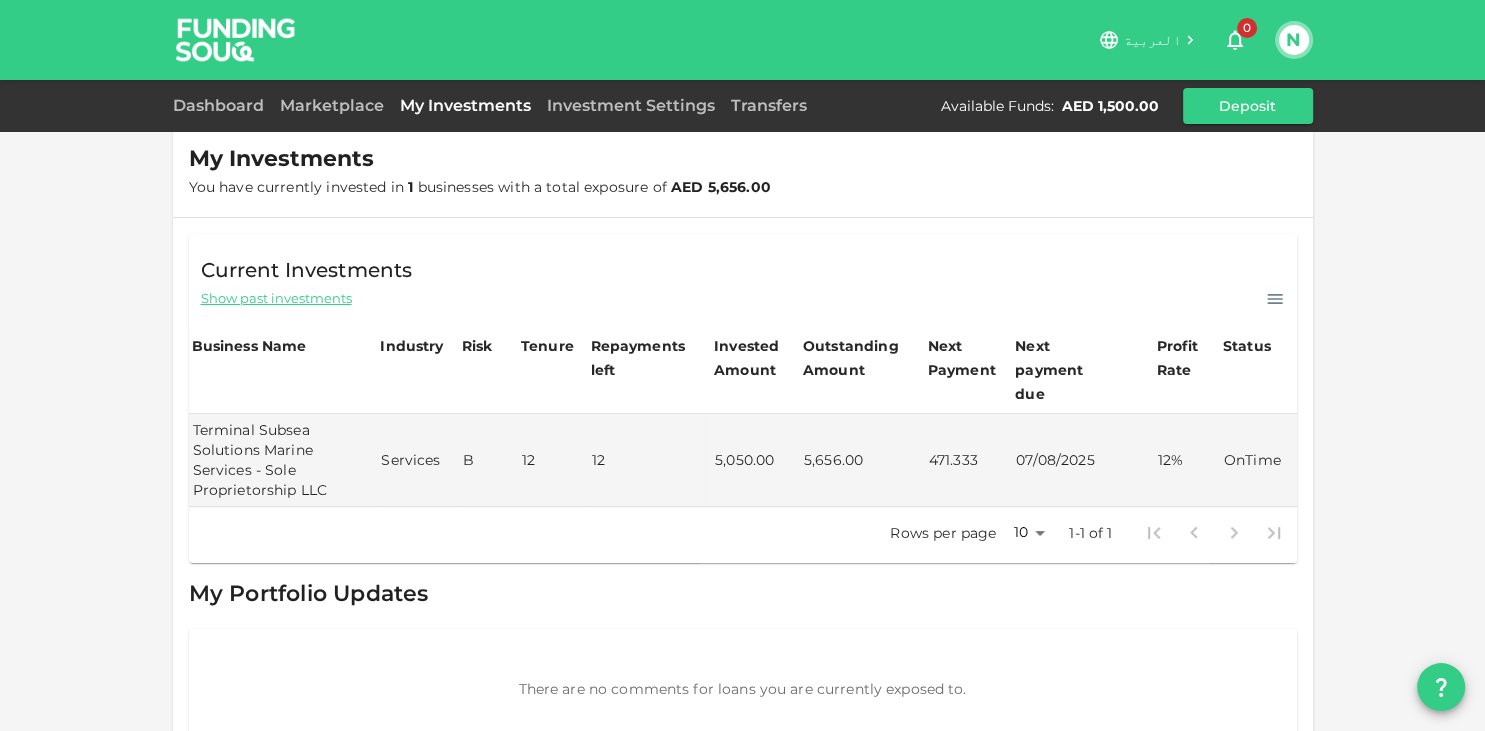 click at bounding box center [1214, 533] 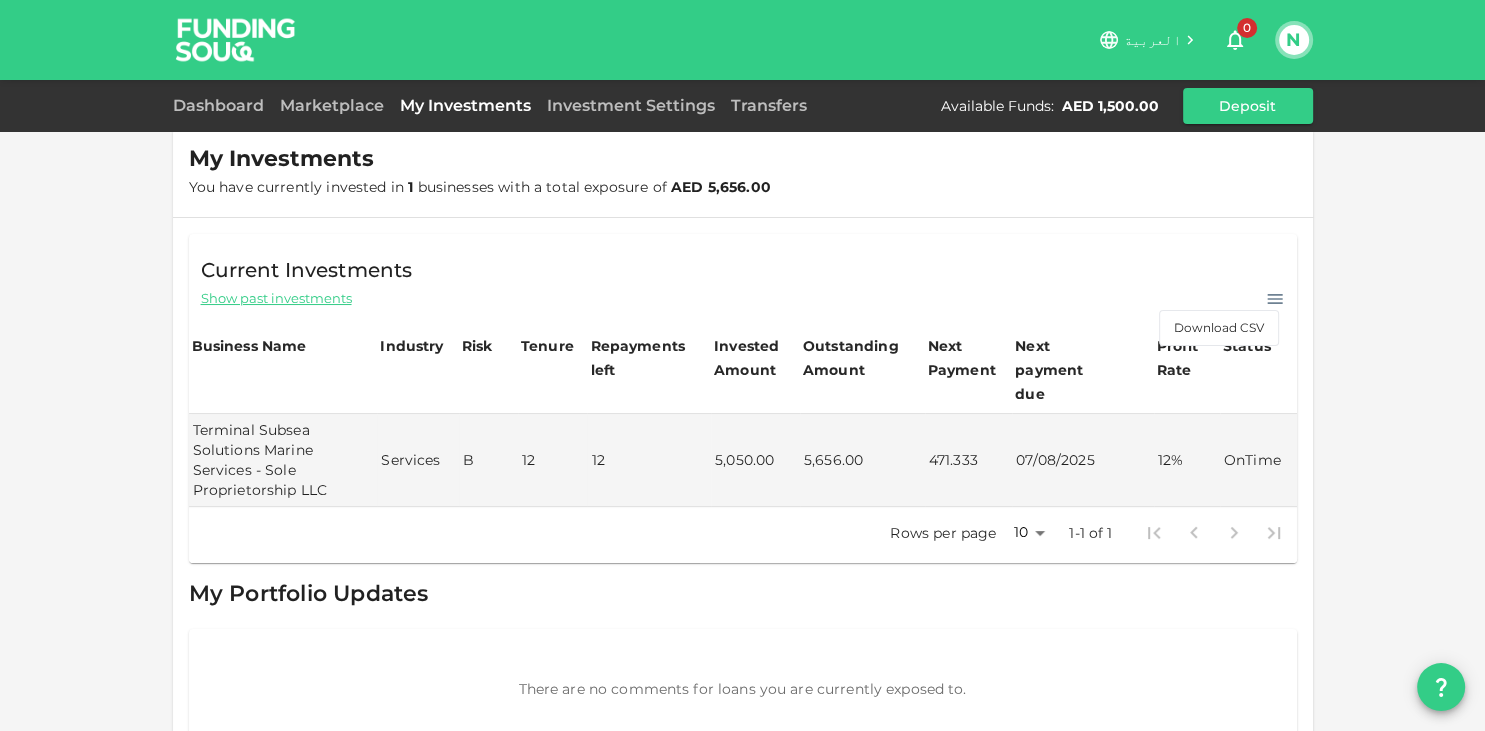 click on "Current Investments Show past investments Download CSV" at bounding box center [743, 272] 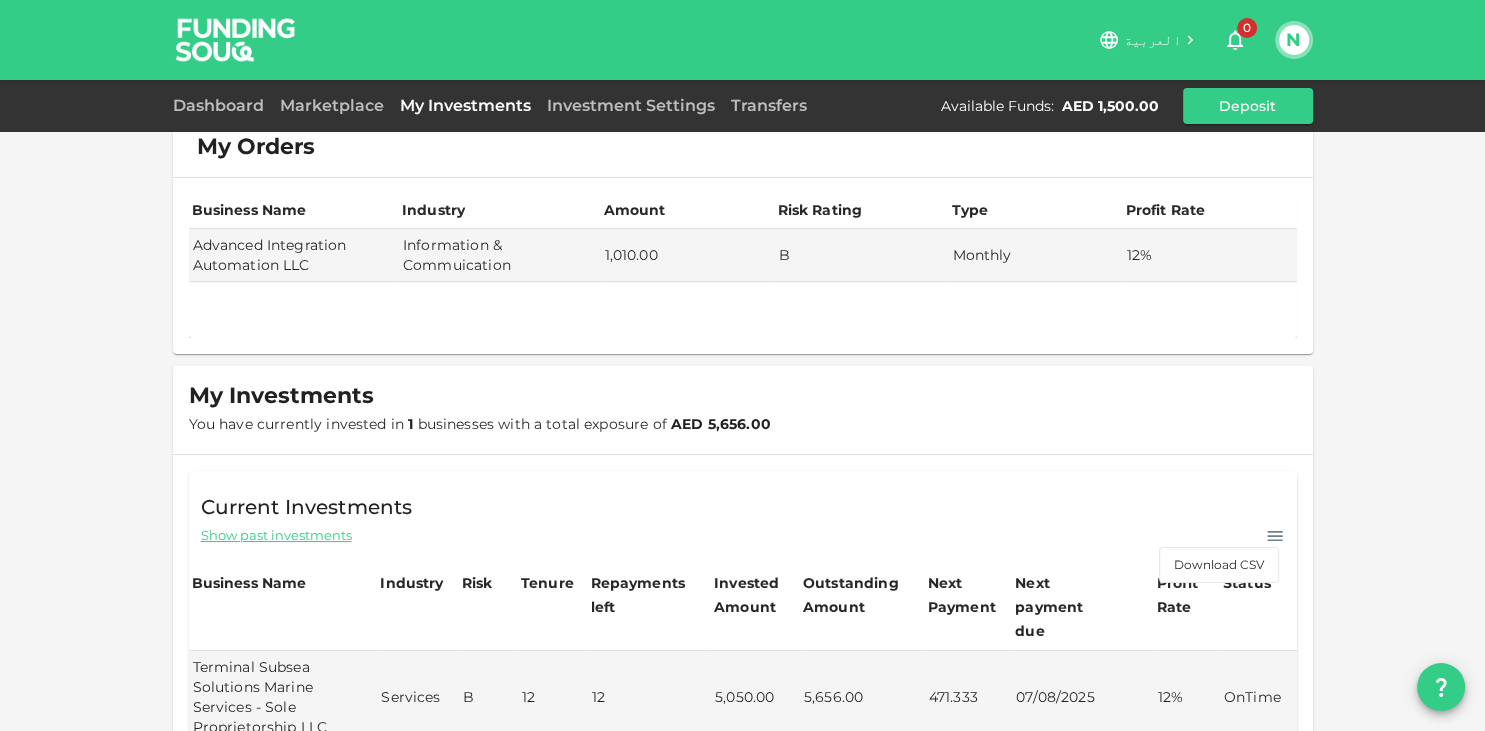 scroll, scrollTop: 0, scrollLeft: 0, axis: both 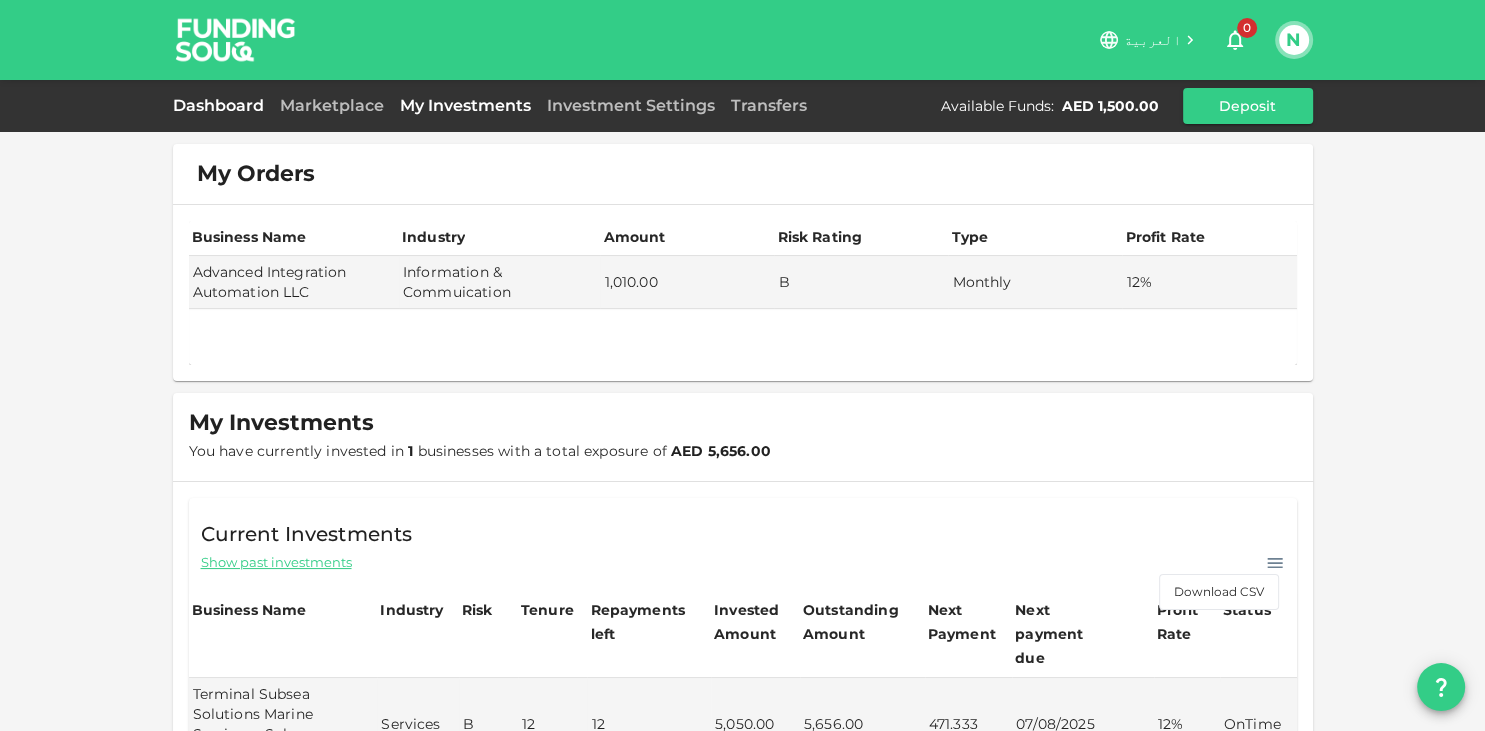 click on "Dashboard" at bounding box center (222, 105) 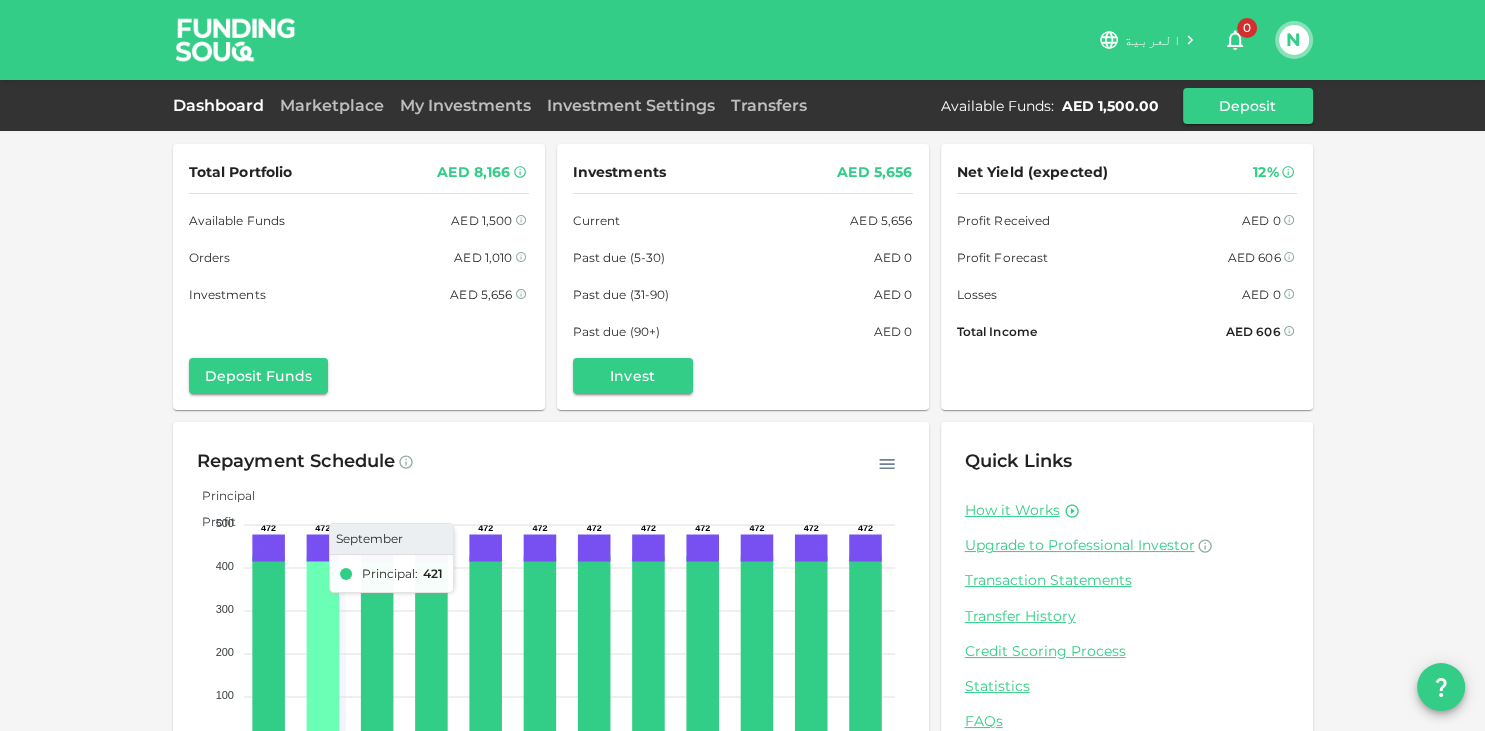 scroll, scrollTop: 96, scrollLeft: 0, axis: vertical 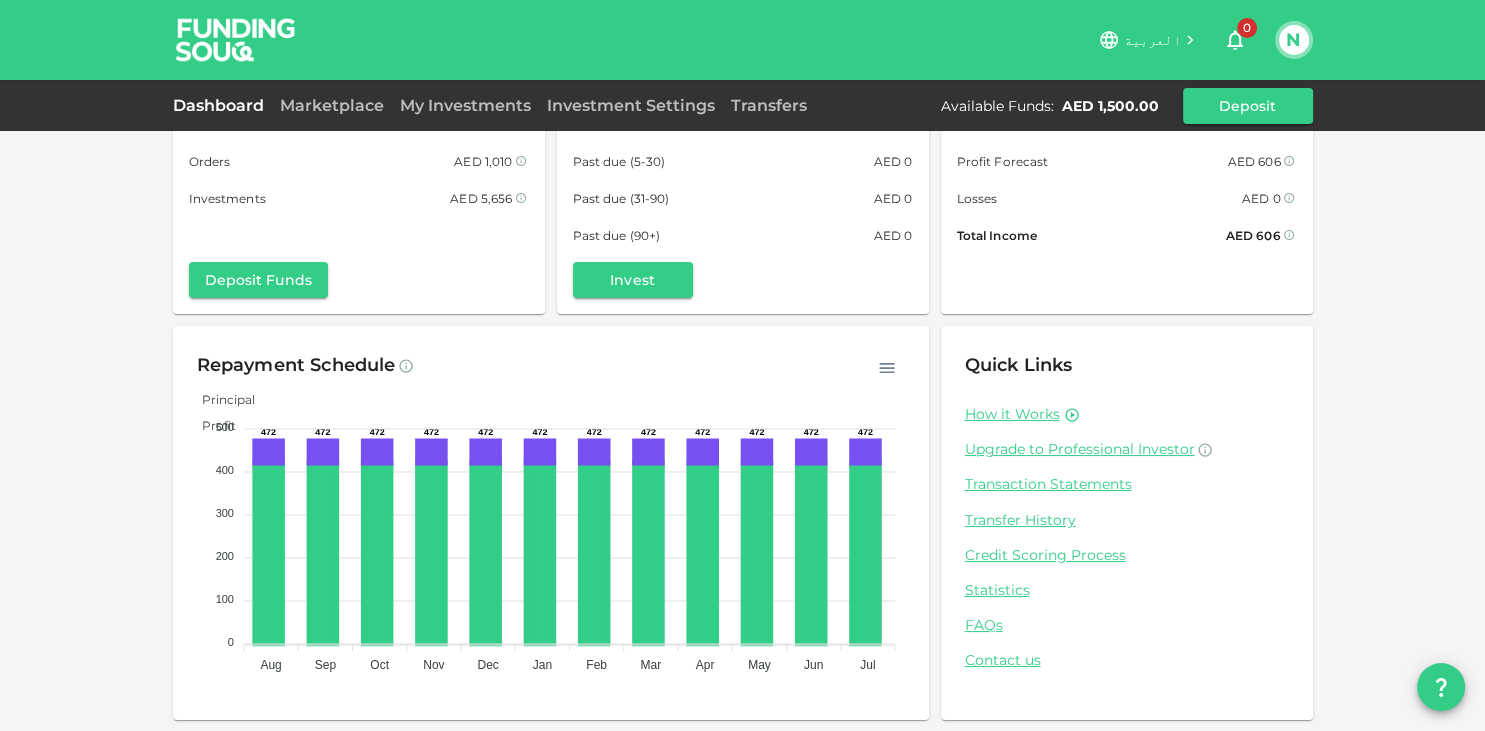 click 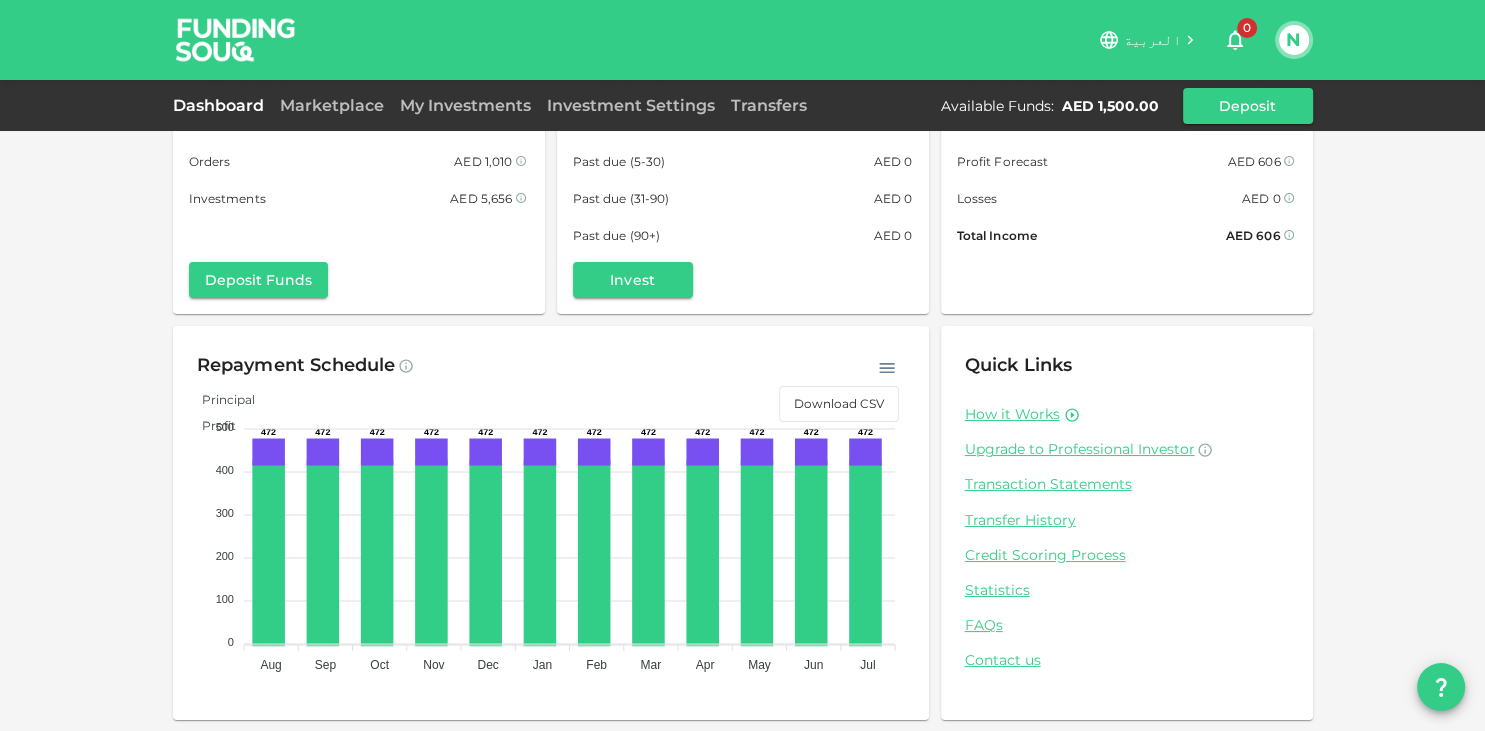 click on "Total Portfolio   AED 8,166   Available Funds   AED 1,500   Orders   AED 1,010   Investments   AED 5,656 Deposit Funds   Investments   AED 5,656   Current   AED 5,656   Past due (5-30)   AED 0   Past due (31-90)   AED 0   Past due (90+)   AED 0 Invest   Net Yield (expected)   12%   Profit Received   AED 0   Profit Forecast   AED 606   Losses   AED 0   Total Income   AED 606   Repayment Schedule Download CSV Principal Profit 500 500 400 400 300 300 200 200 100 100 0 0 472 472 472 472 472 472 472 472 472 472 472 472 Aug Aug Sep Sep Oct Oct Nov Nov Dec Dec Jan Jan Feb Feb Mar Mar Apr Apr May May Jun Jun Jul Jul August Principal:  421 Principal:  421   Quick Links How it Works Upgrade to Professional Investor Transaction Statements Transfer History Credit Scoring Process Statistics FAQs Contact us" at bounding box center (742, 318) 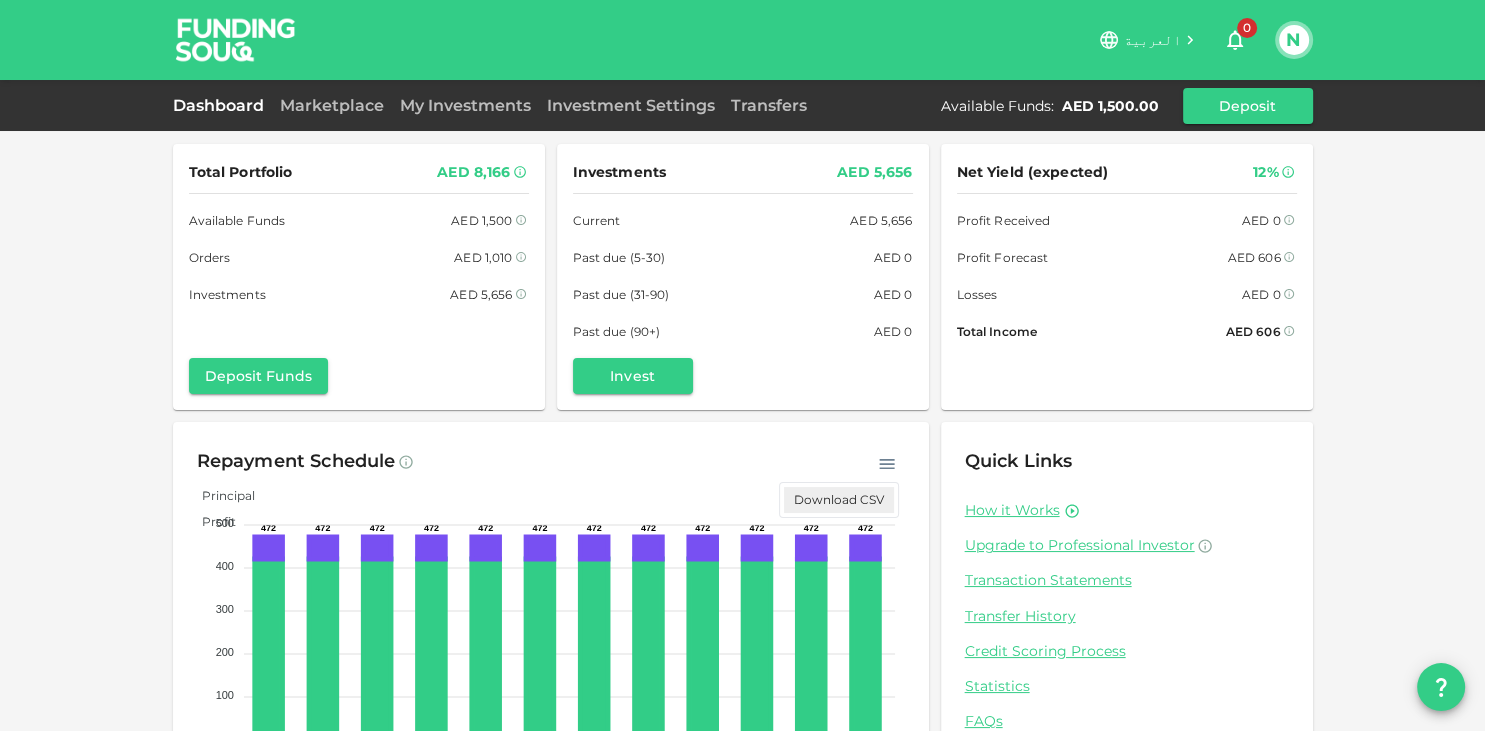 click on "Download CSV" at bounding box center [839, 500] 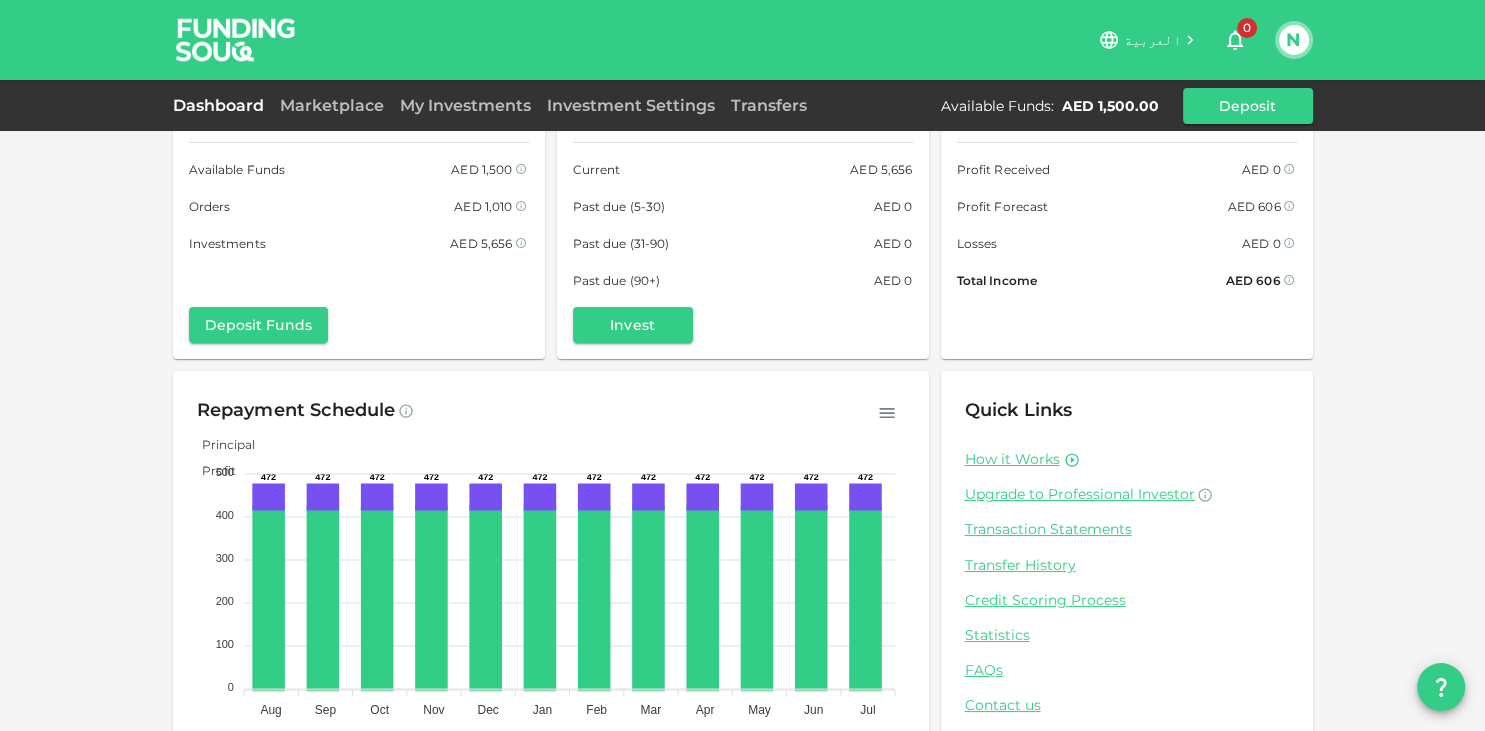 scroll, scrollTop: 96, scrollLeft: 0, axis: vertical 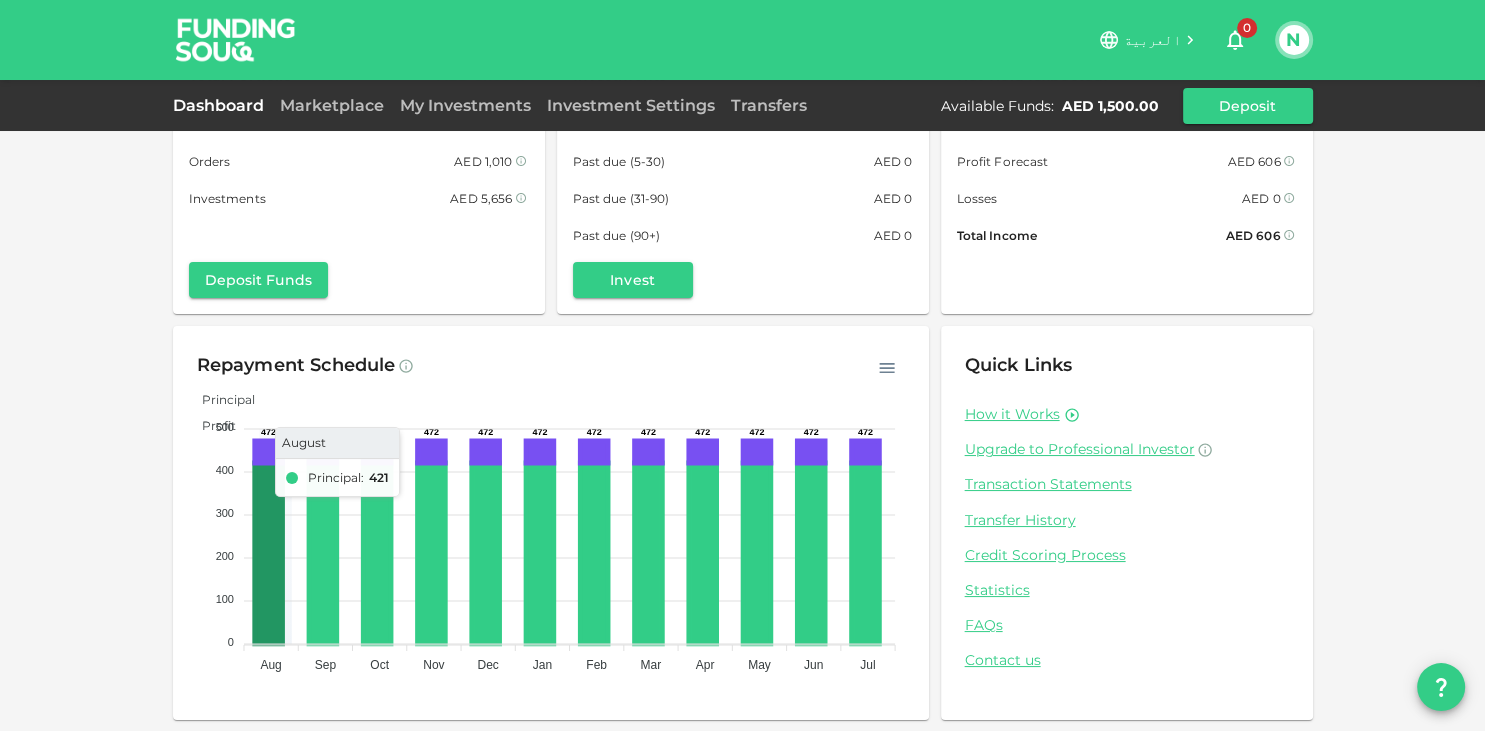 click 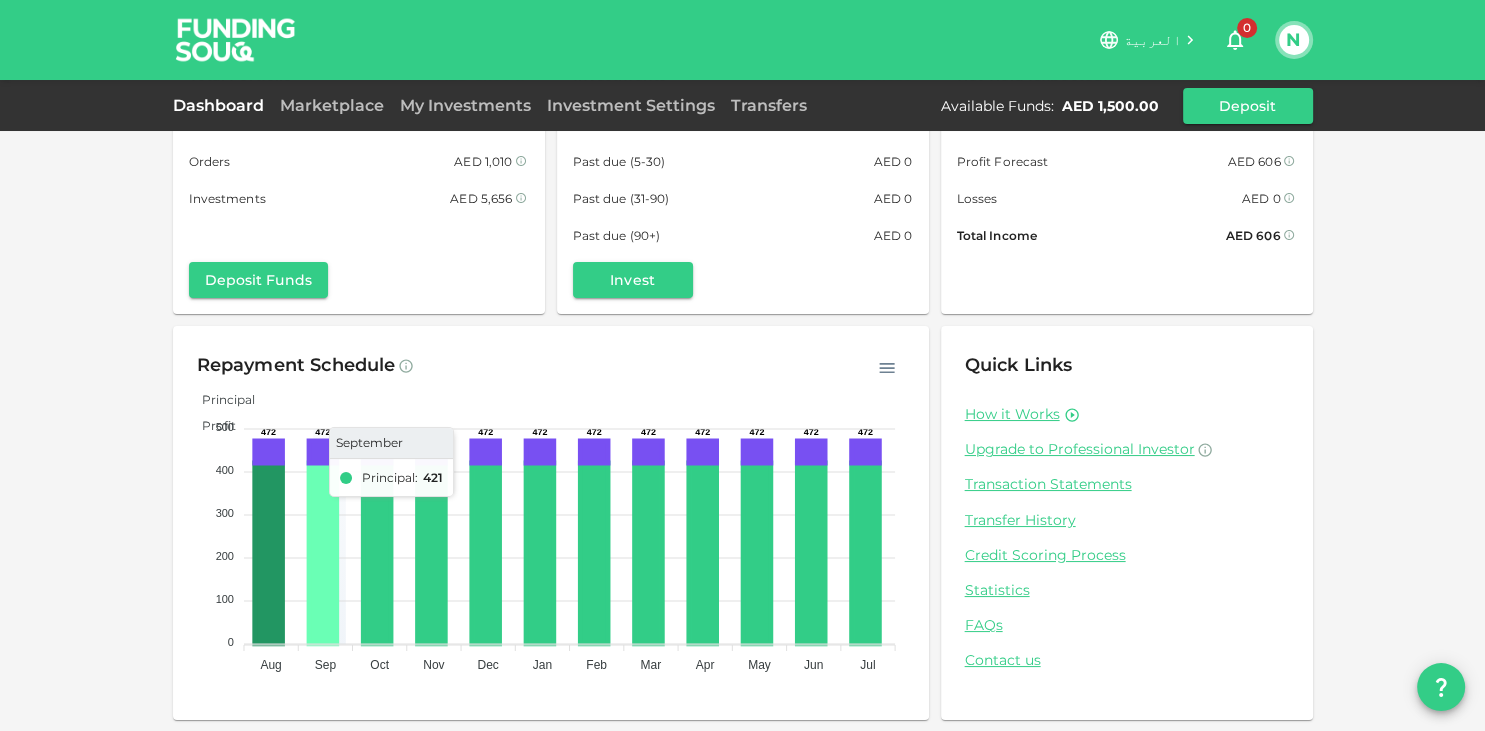 click 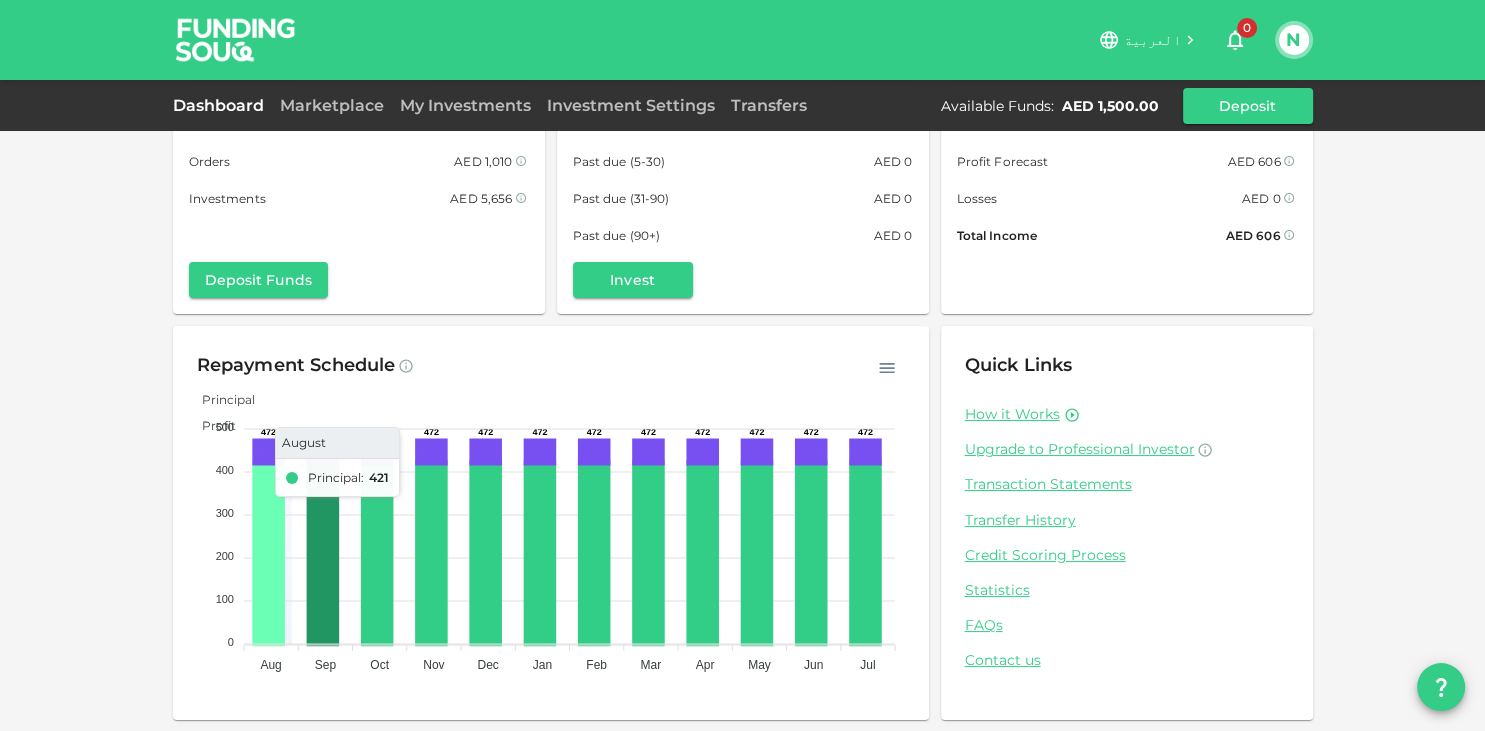 click 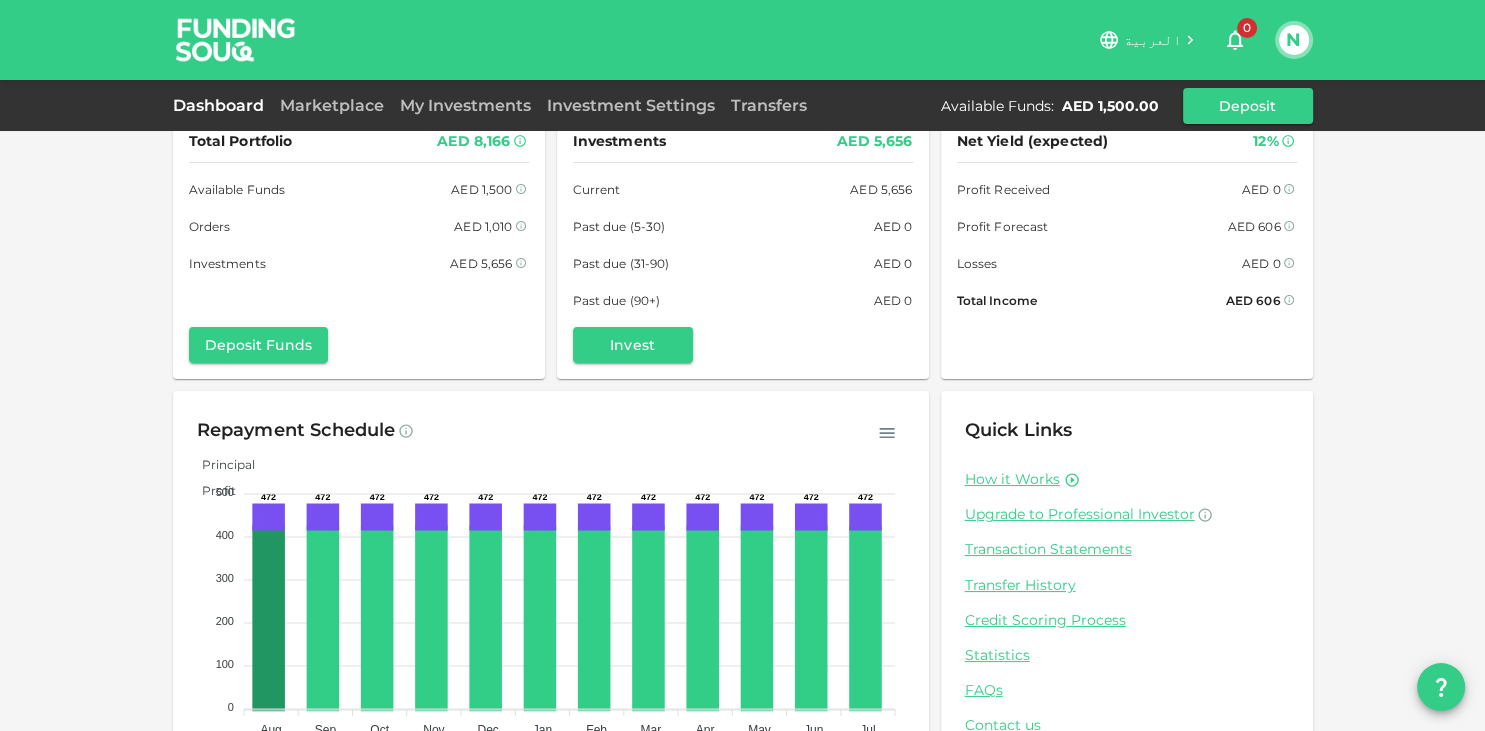 scroll, scrollTop: 0, scrollLeft: 0, axis: both 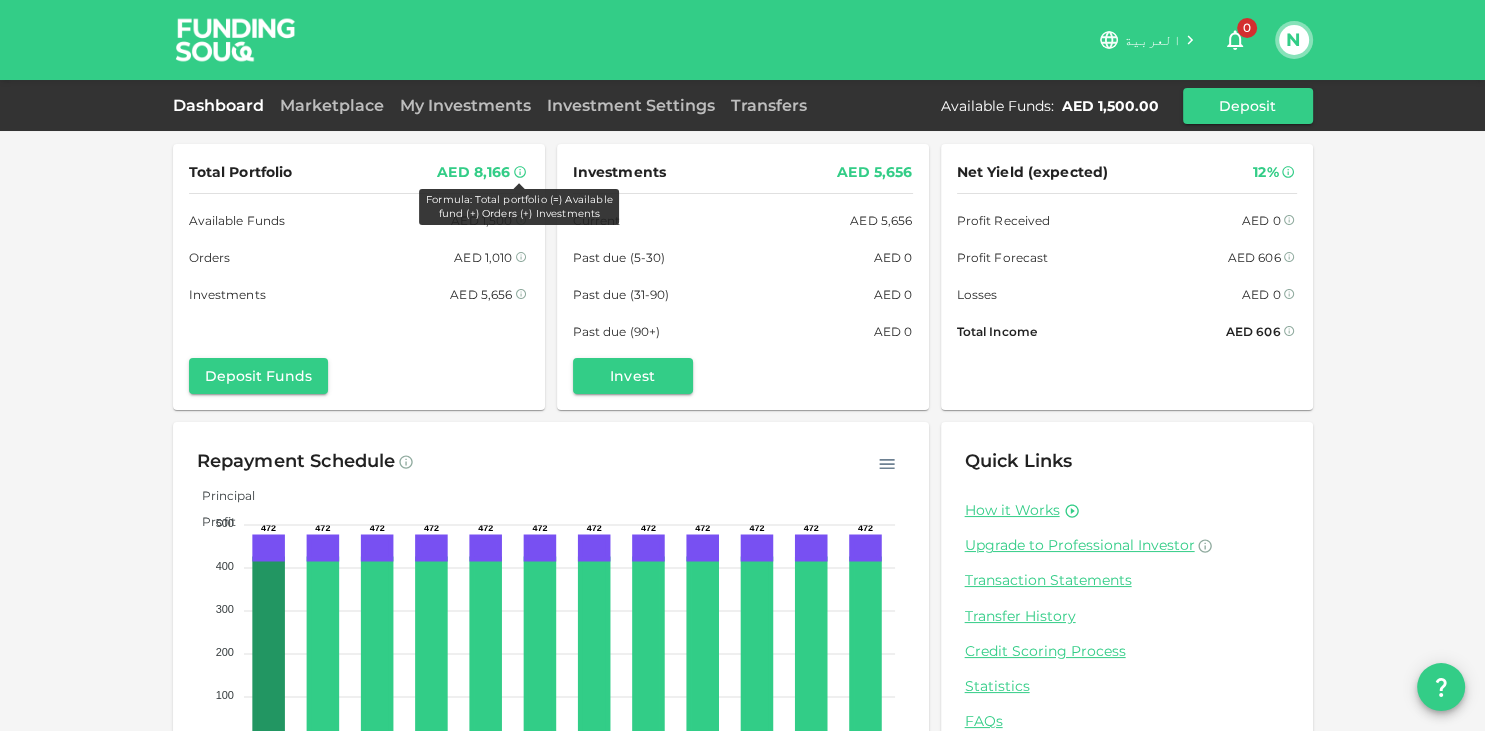 click 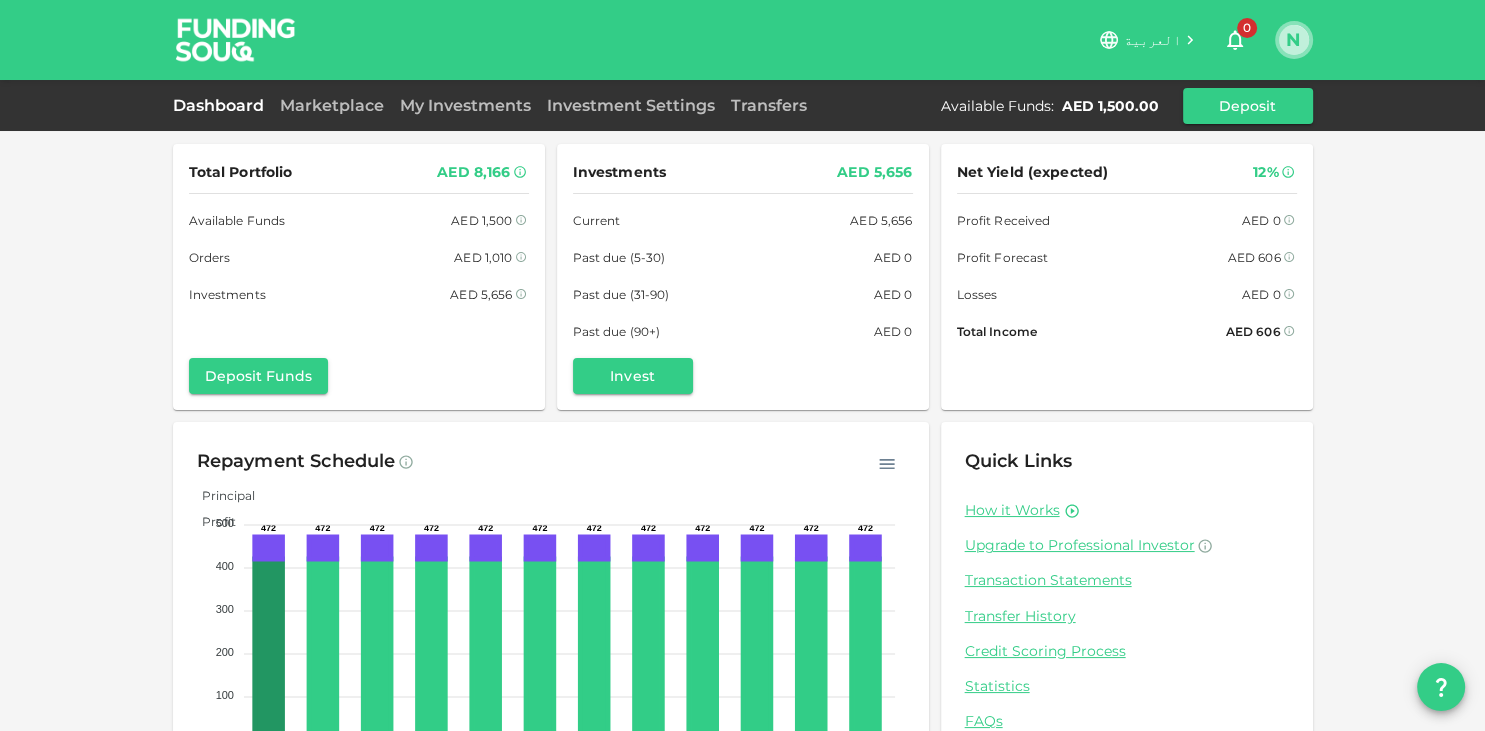 click on "N" at bounding box center (1294, 40) 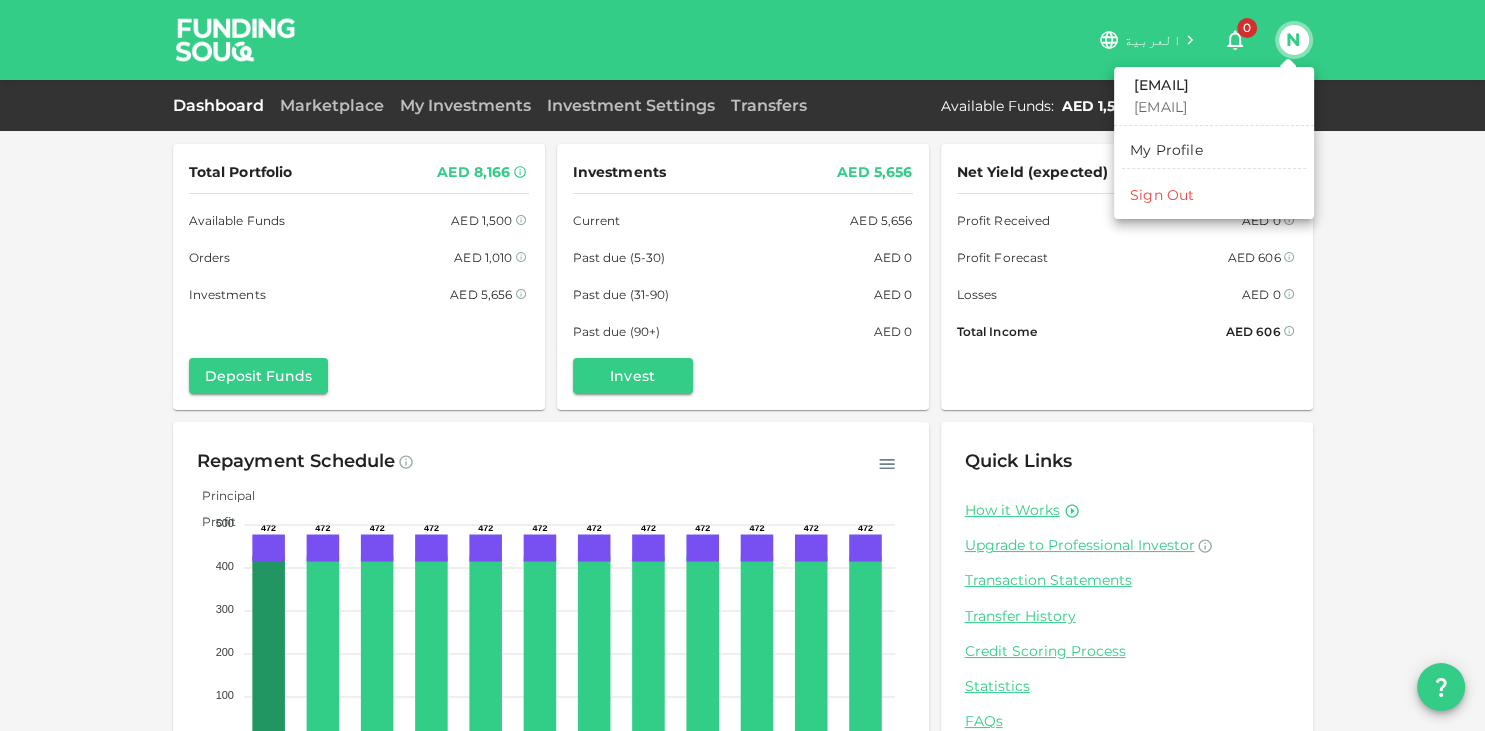 click at bounding box center [742, 365] 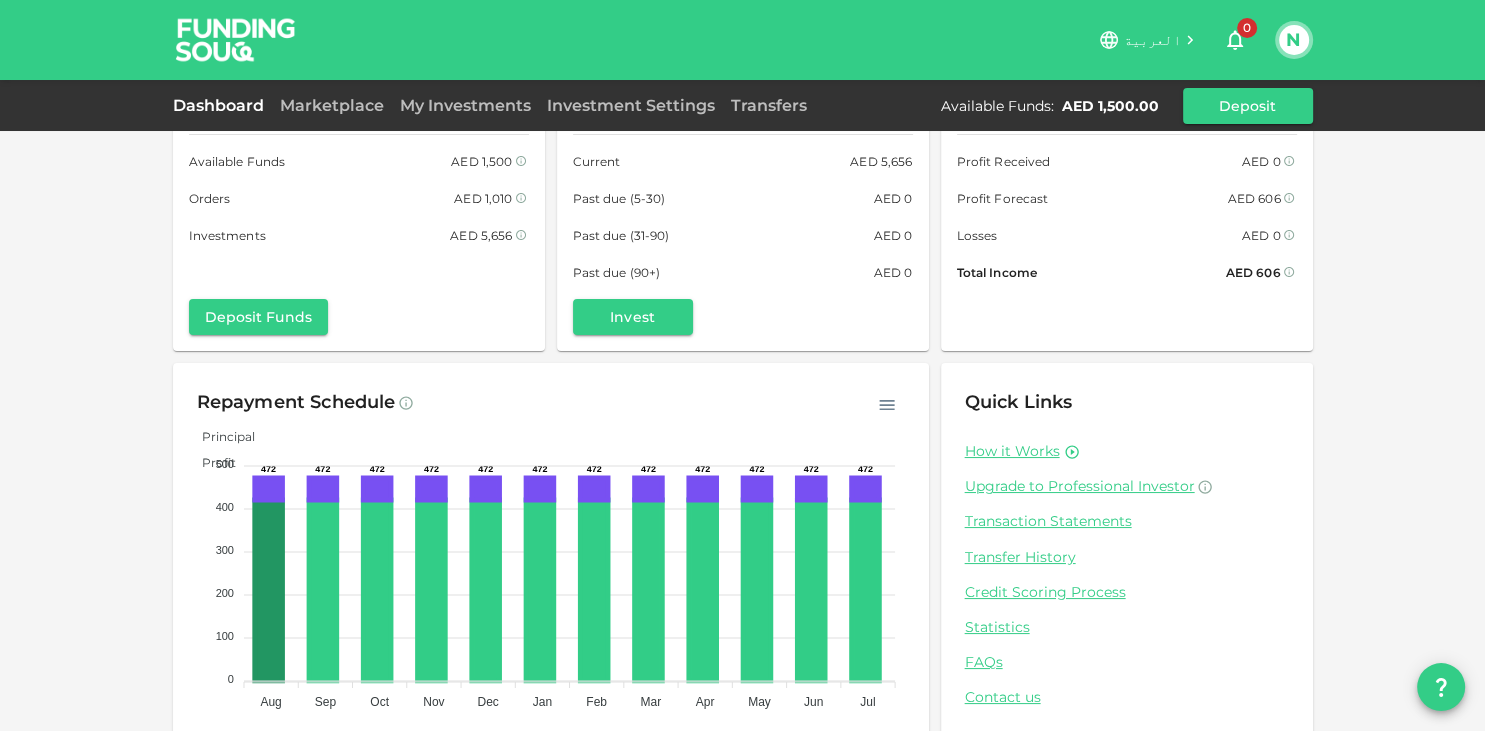 scroll, scrollTop: 96, scrollLeft: 0, axis: vertical 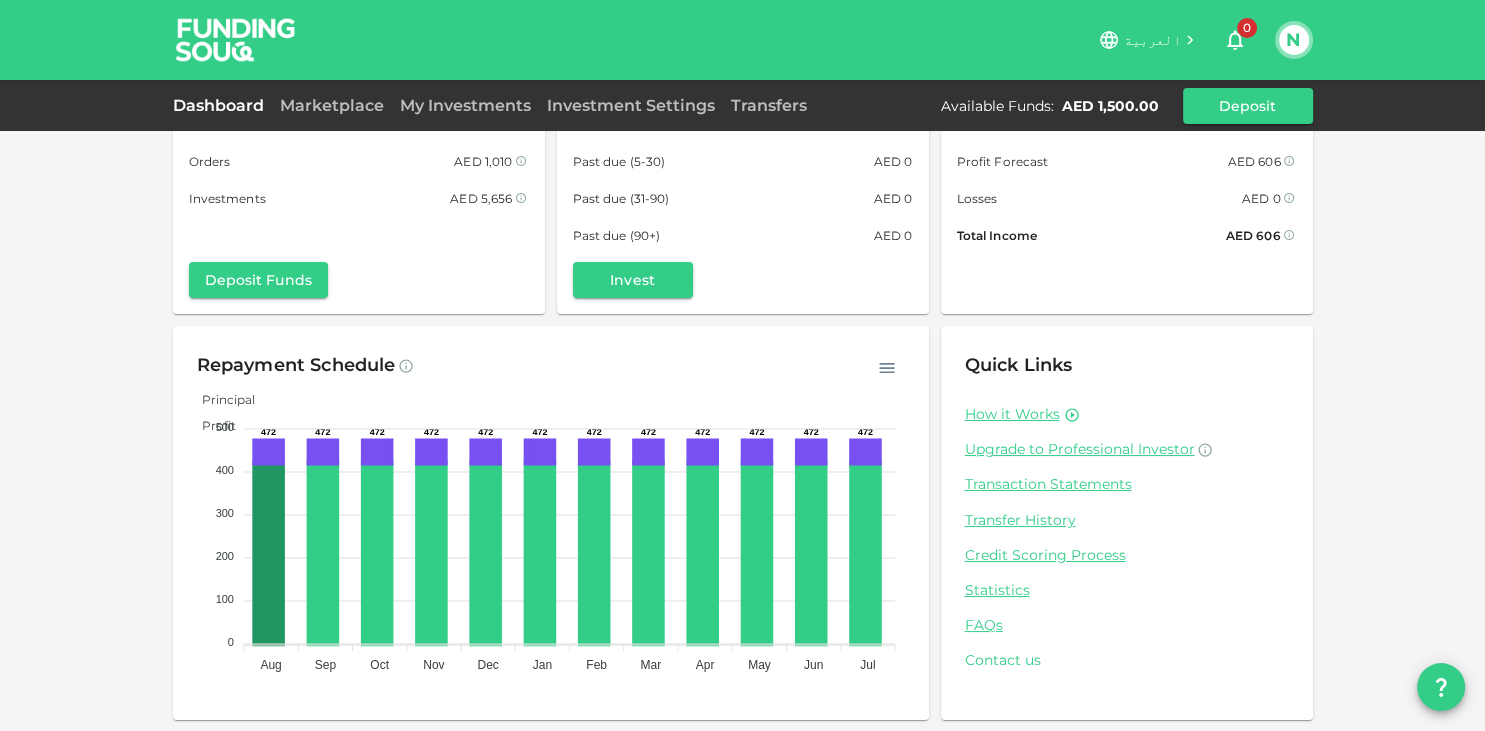 click on "Contact us" at bounding box center (1127, 660) 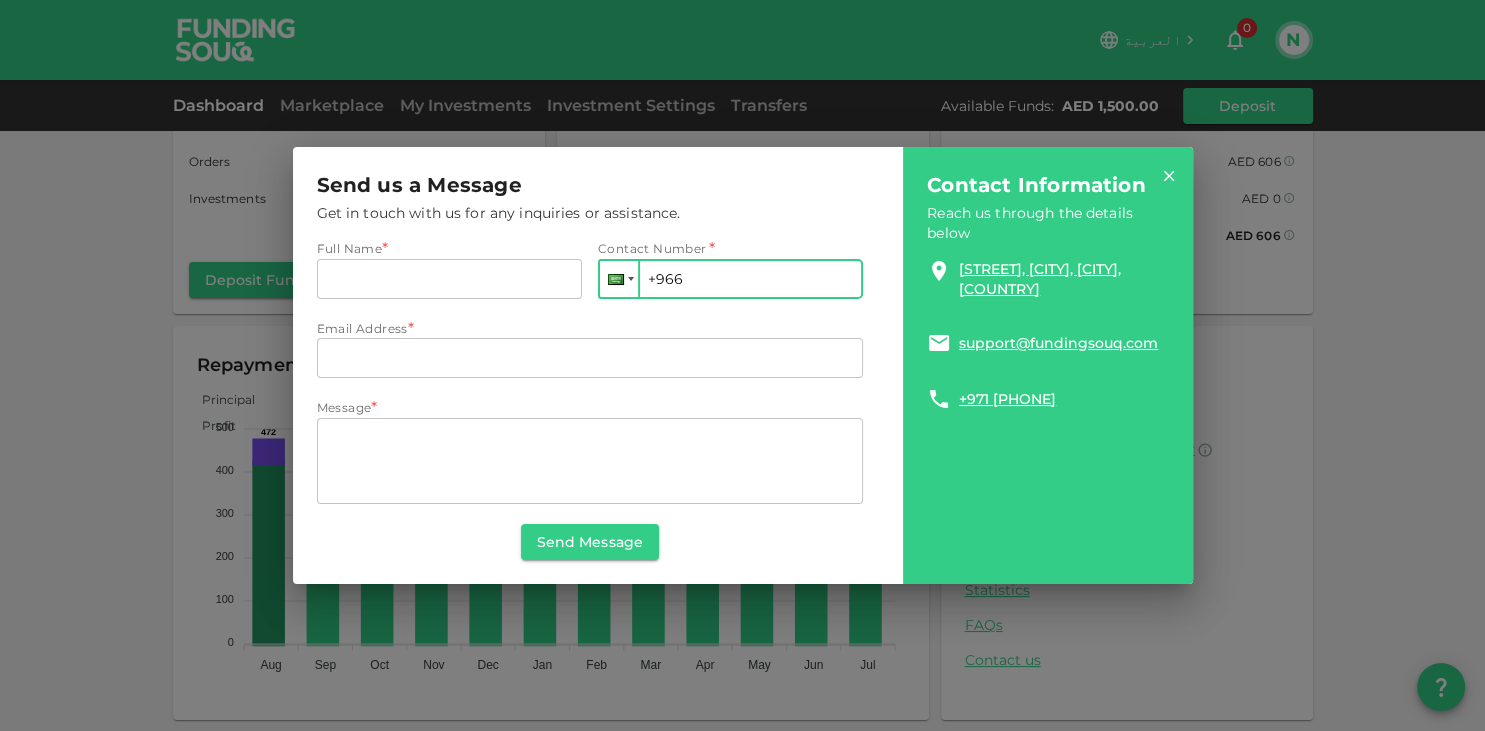 click at bounding box center [619, 279] 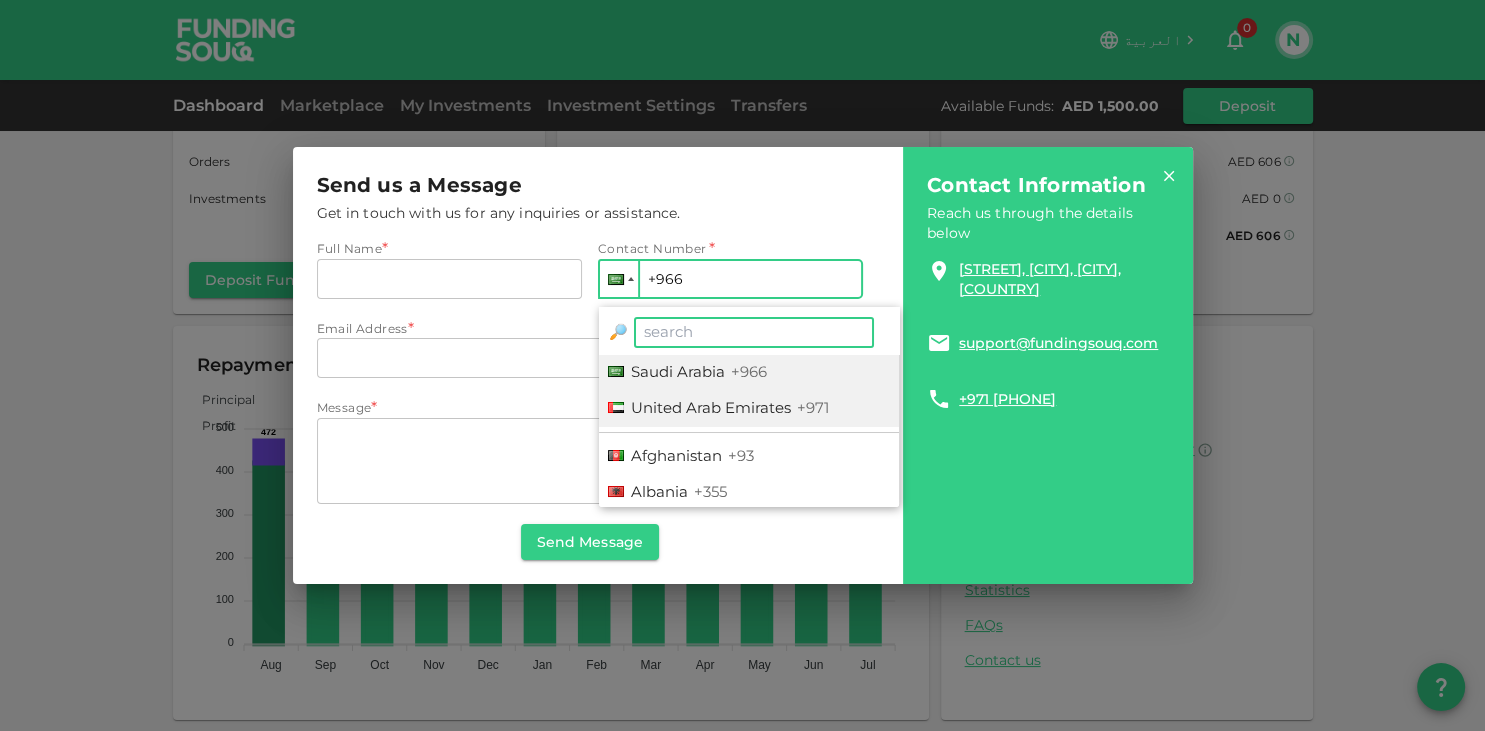 click on "United Arab Emirates" at bounding box center (711, 407) 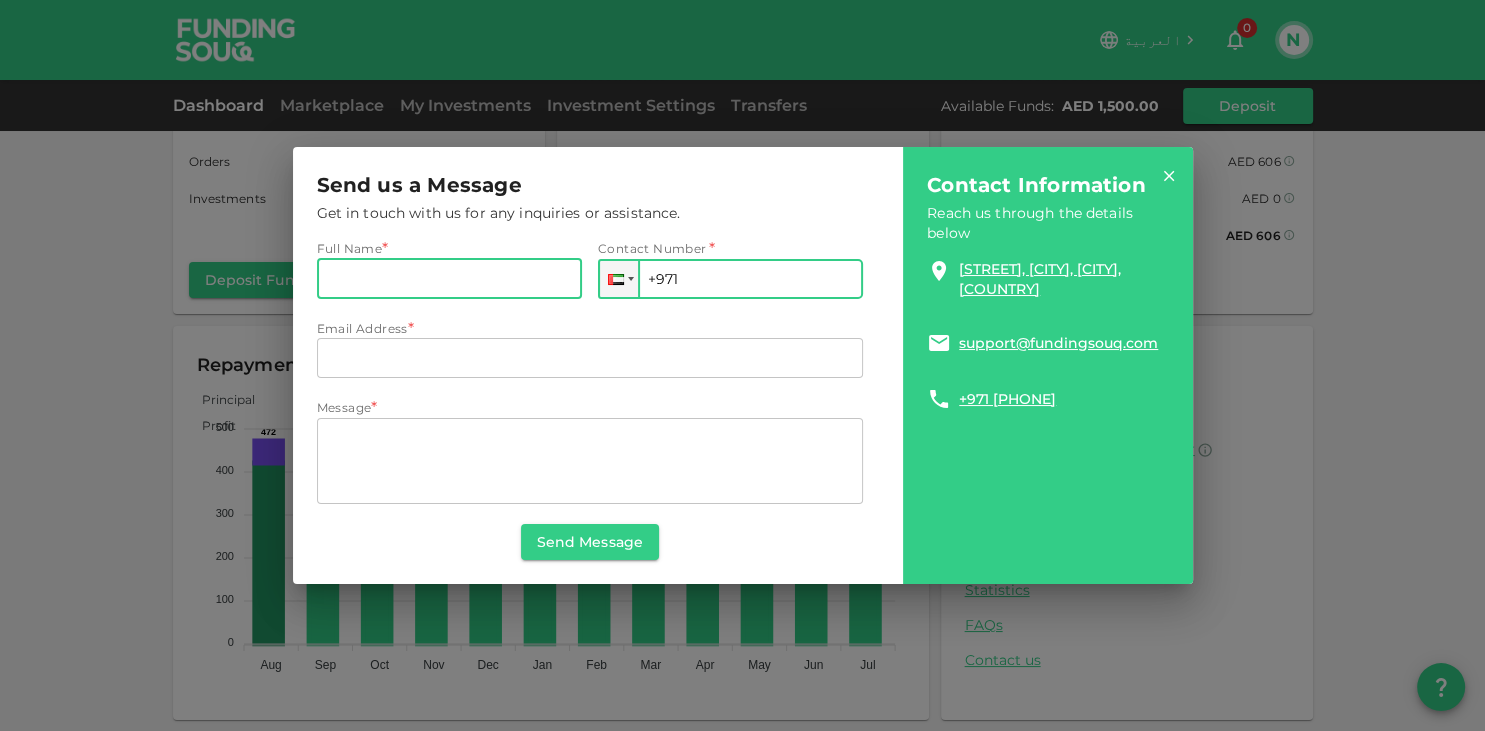 click on "Full Name" at bounding box center (449, 279) 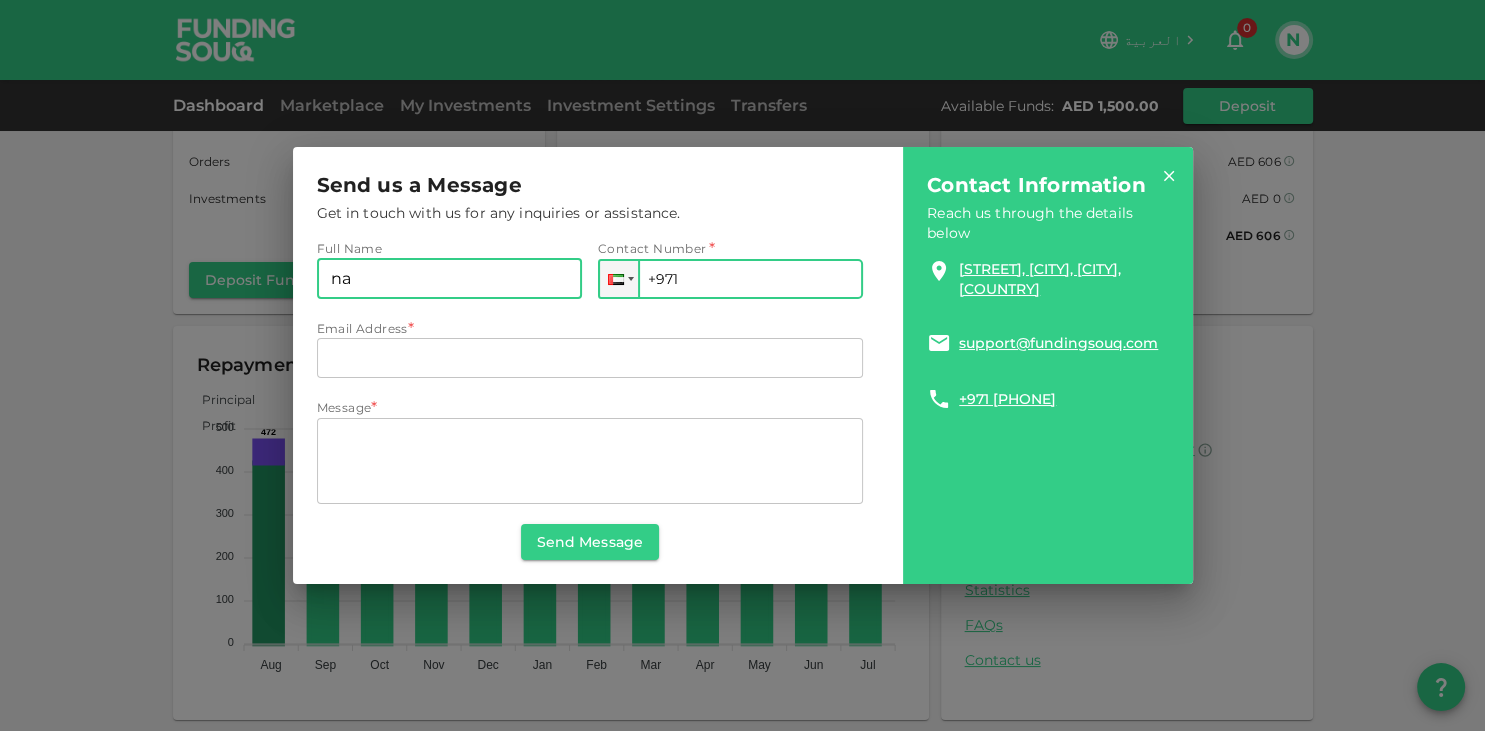 type on "n" 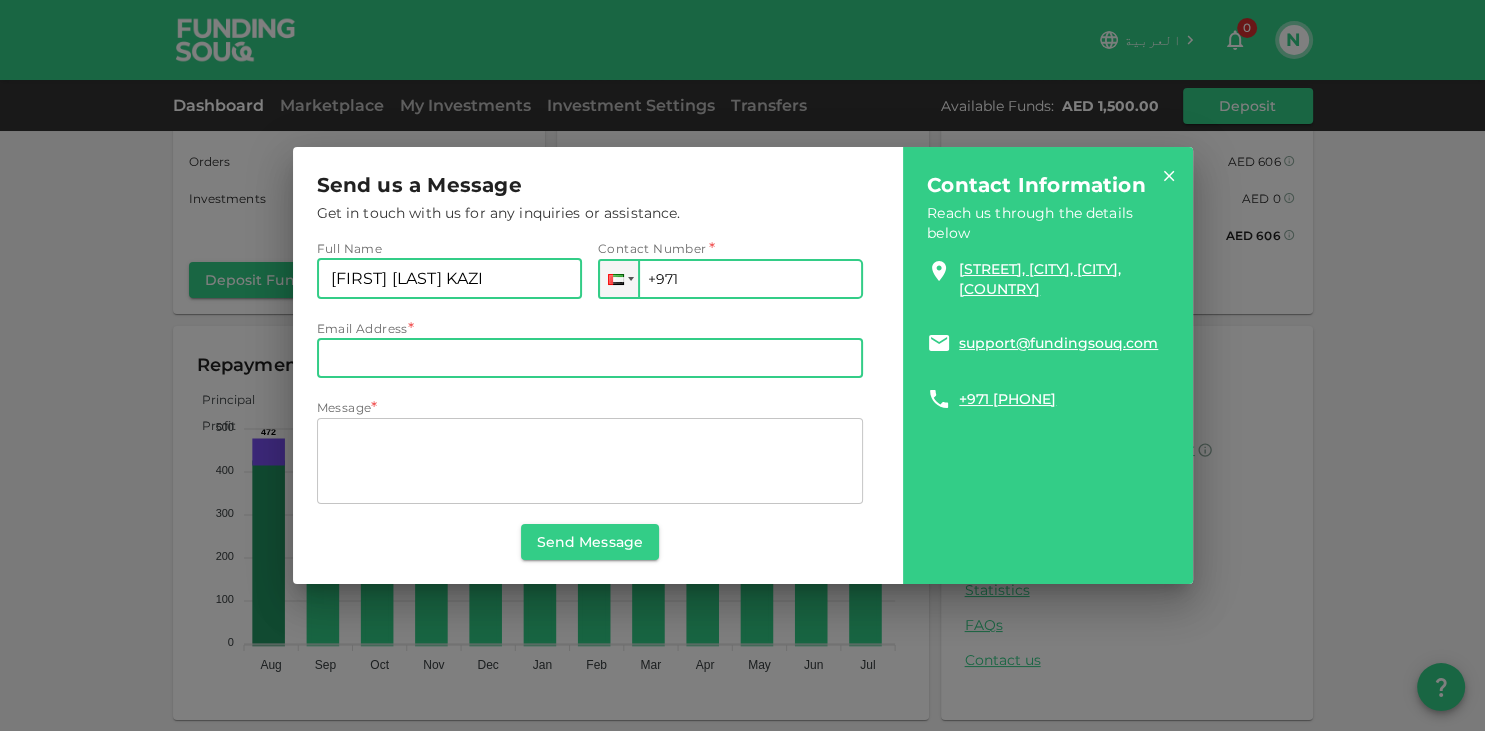 type on "[FIRST] [LAST] KAZI" 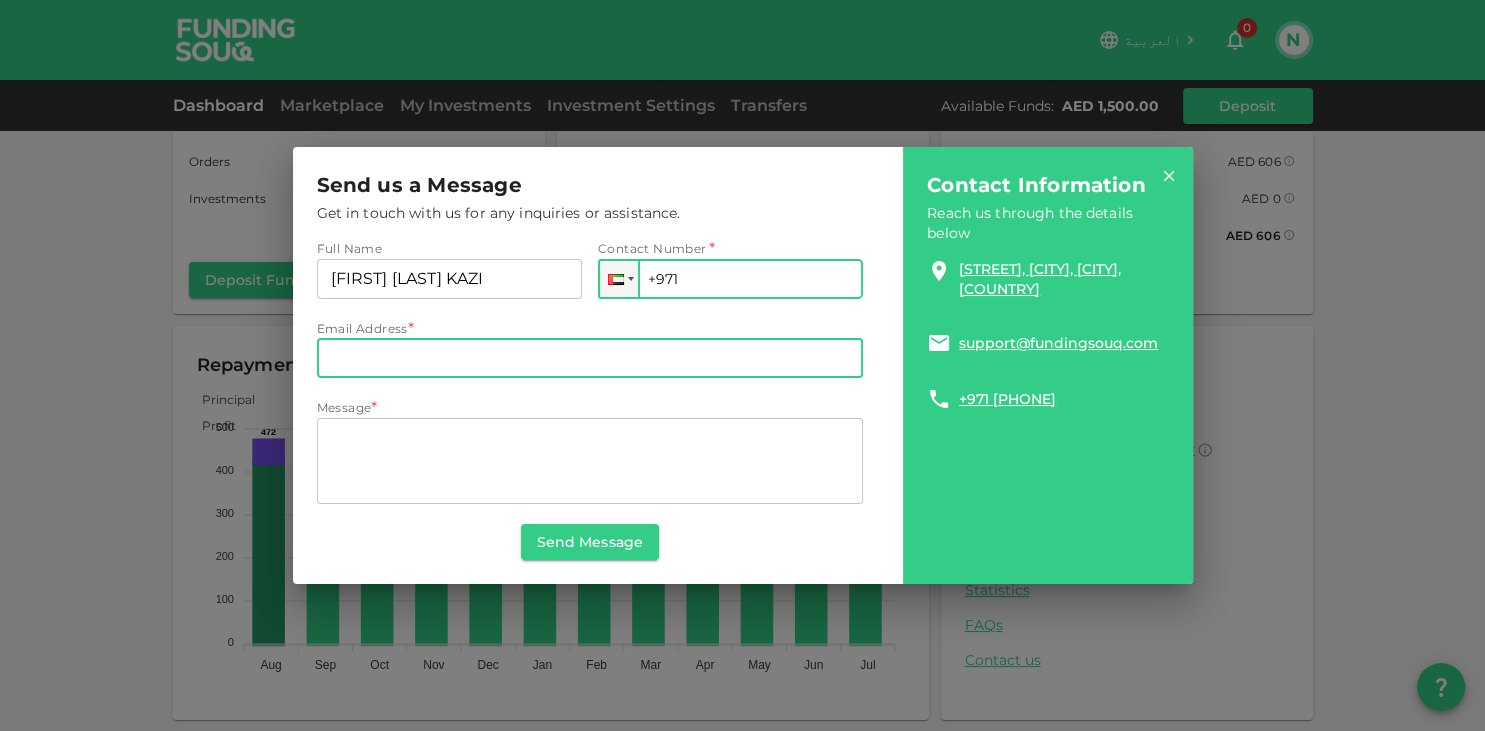 click on "Email Address" at bounding box center [590, 358] 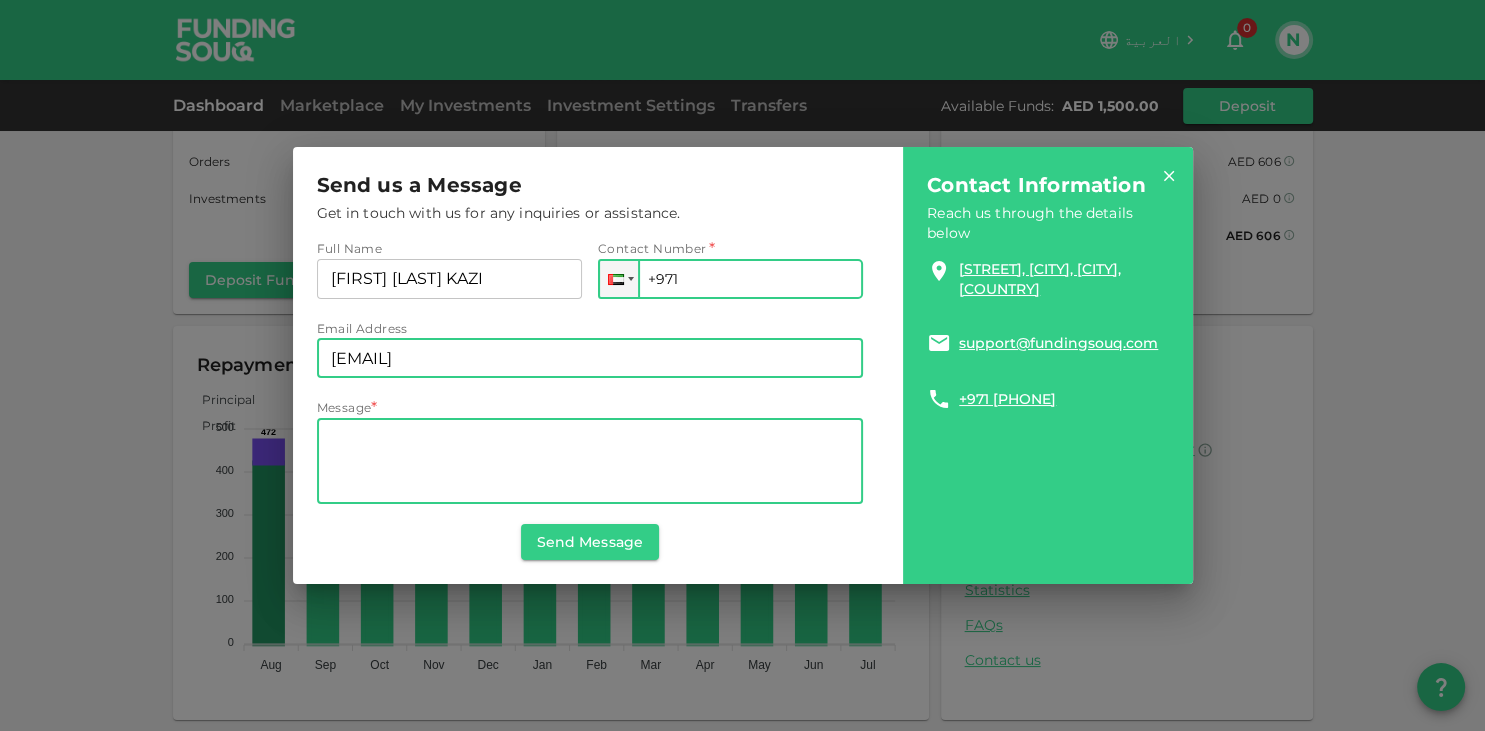 type on "[EMAIL]" 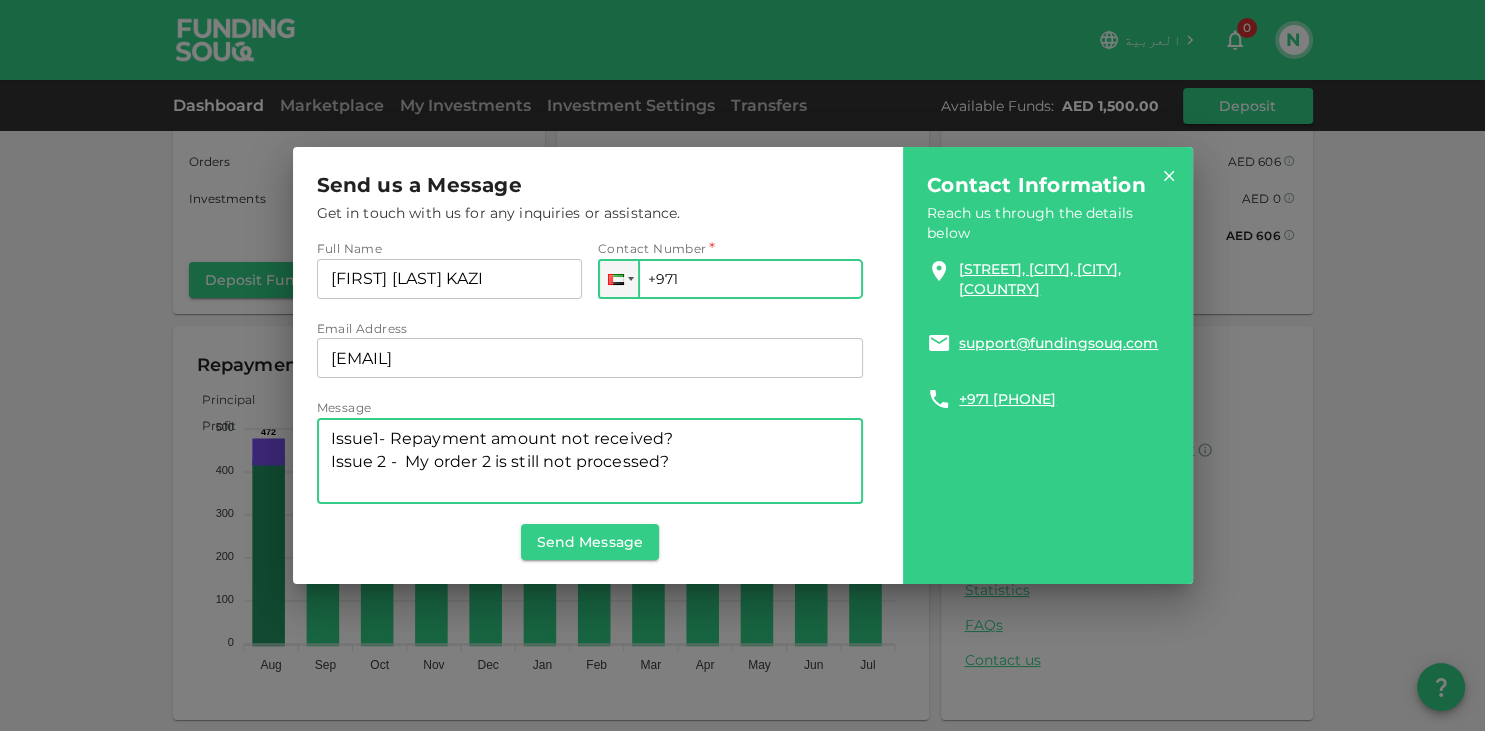 type on "Issue1- Repayment amount not received?
Issue 2 -  My order 2 is still not processed?" 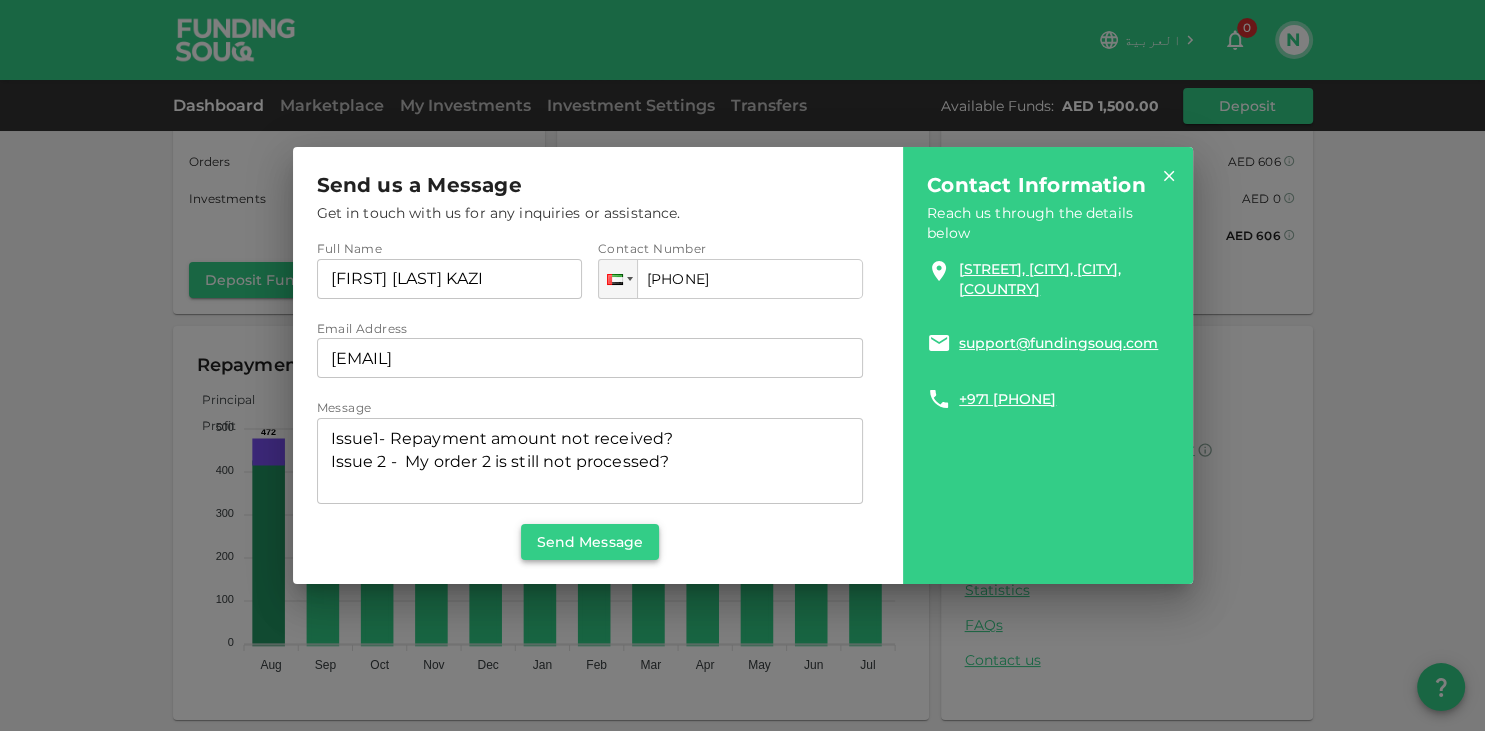 type on "[PHONE]" 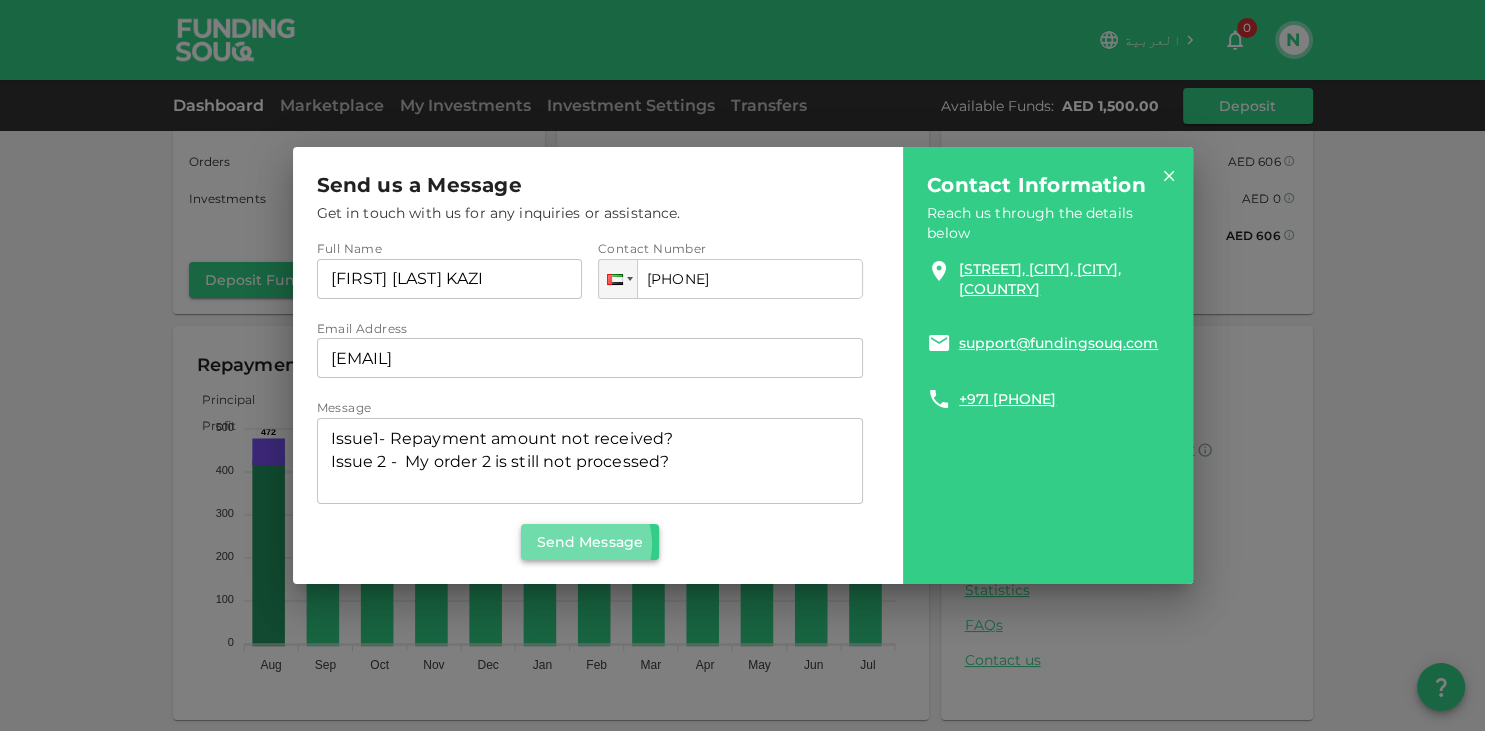click on "Send Message" at bounding box center (590, 542) 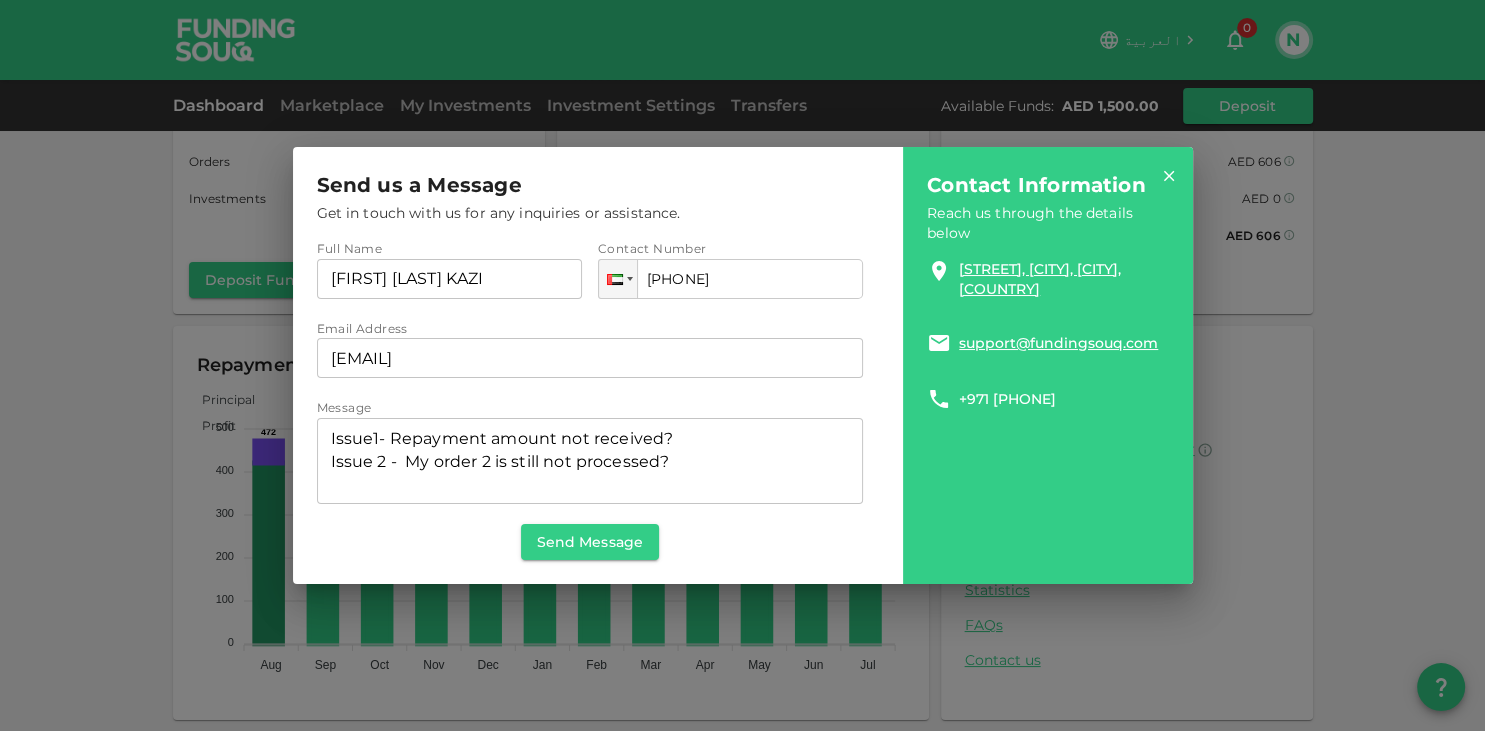 click on "+971 [PHONE]" at bounding box center (1007, 399) 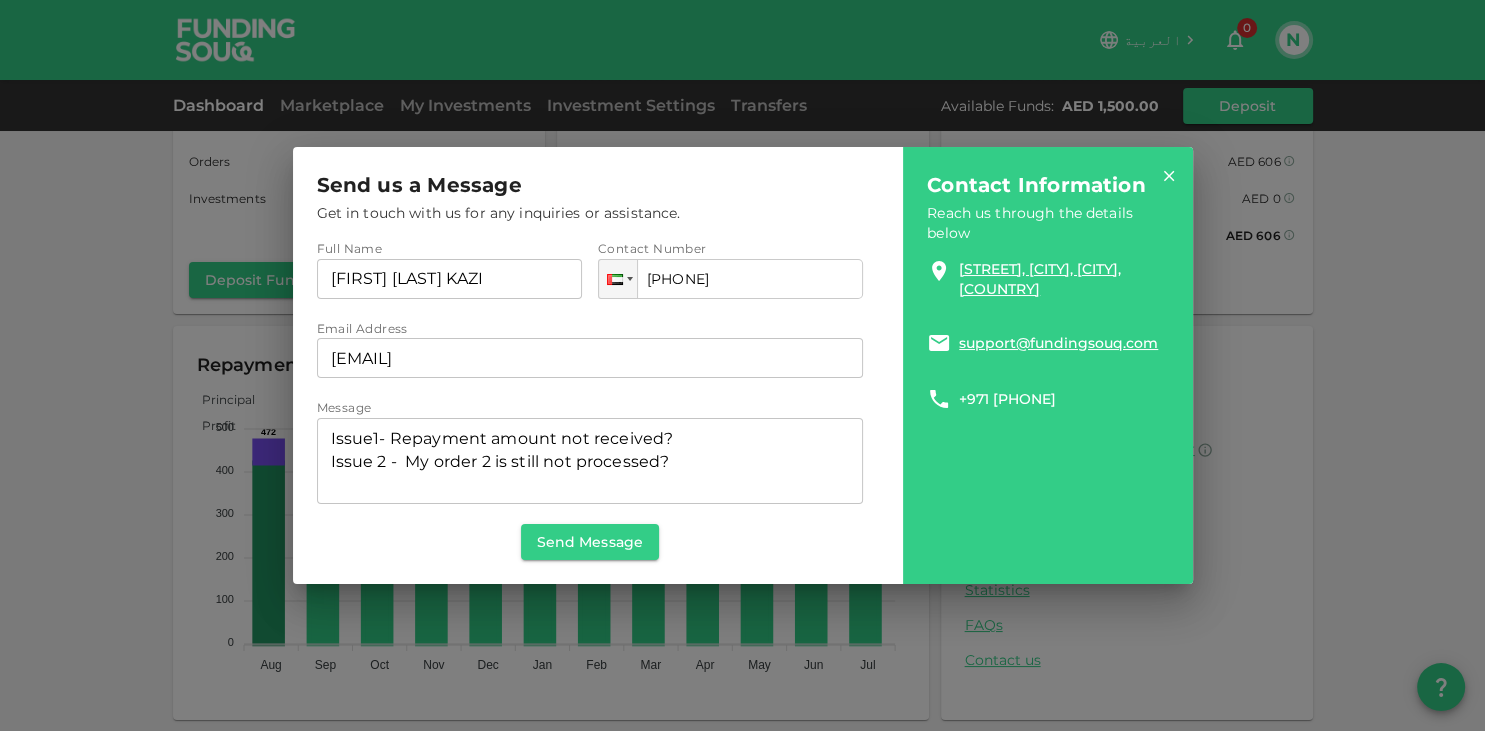 drag, startPoint x: 1070, startPoint y: 362, endPoint x: 960, endPoint y: 363, distance: 110.00455 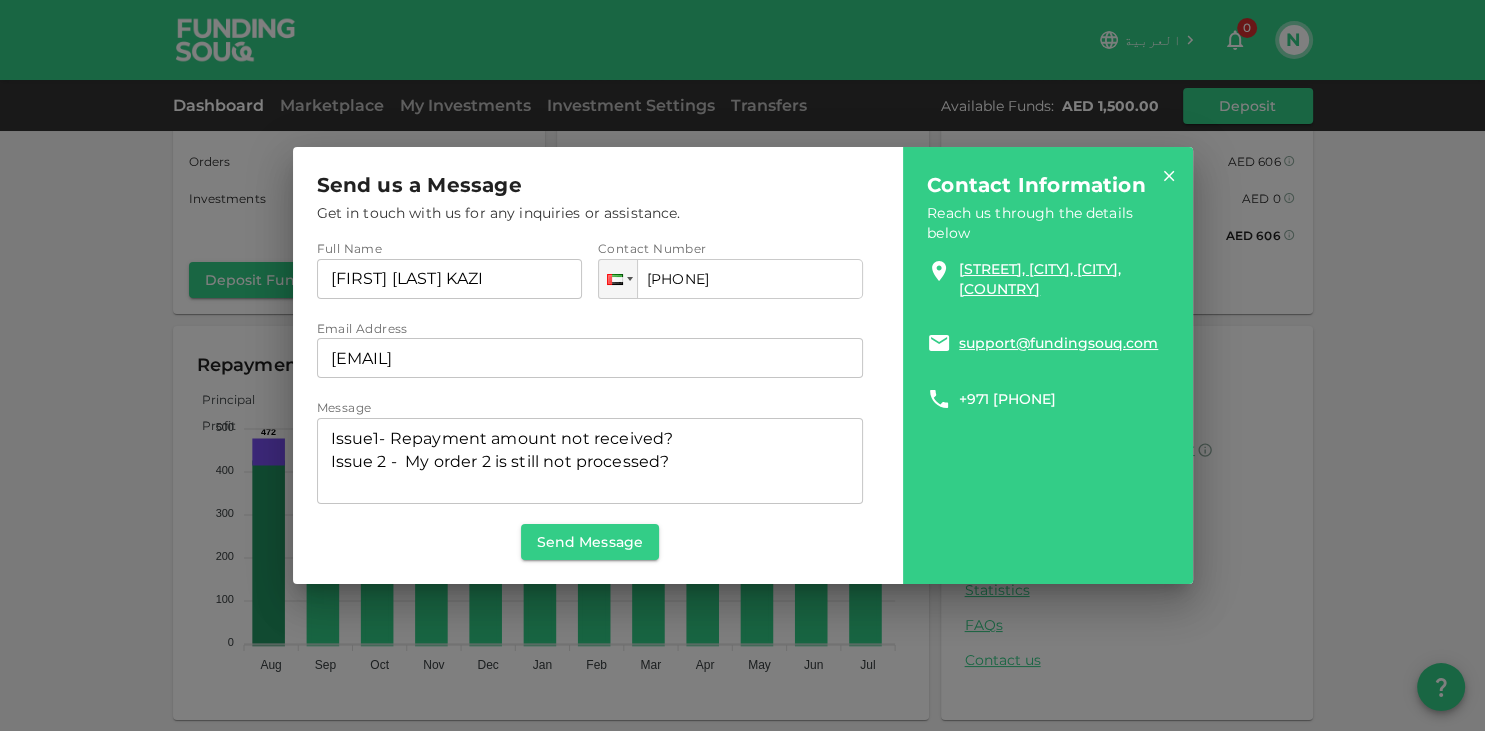 click on "+971 [PHONE]" at bounding box center [1047, 399] 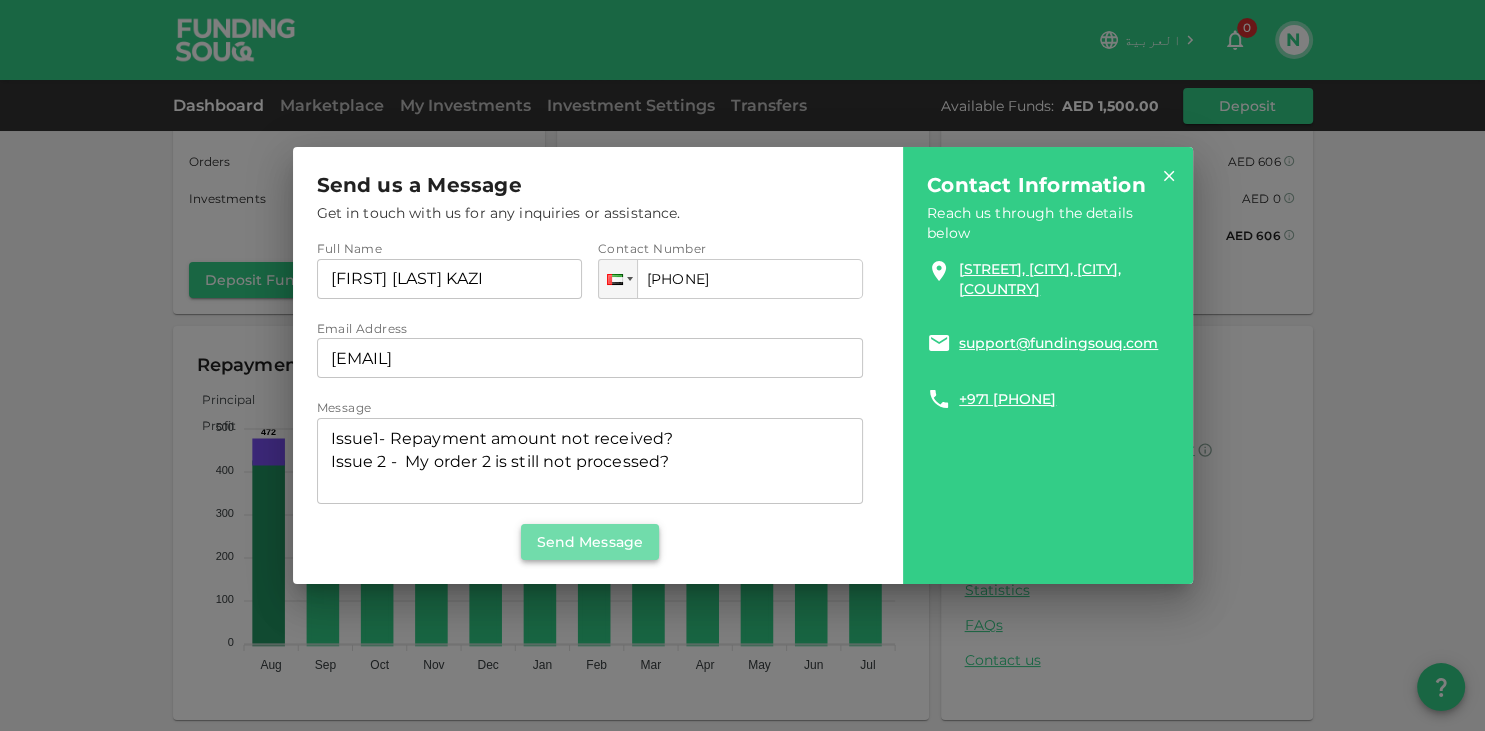 click on "Send Message" at bounding box center (590, 542) 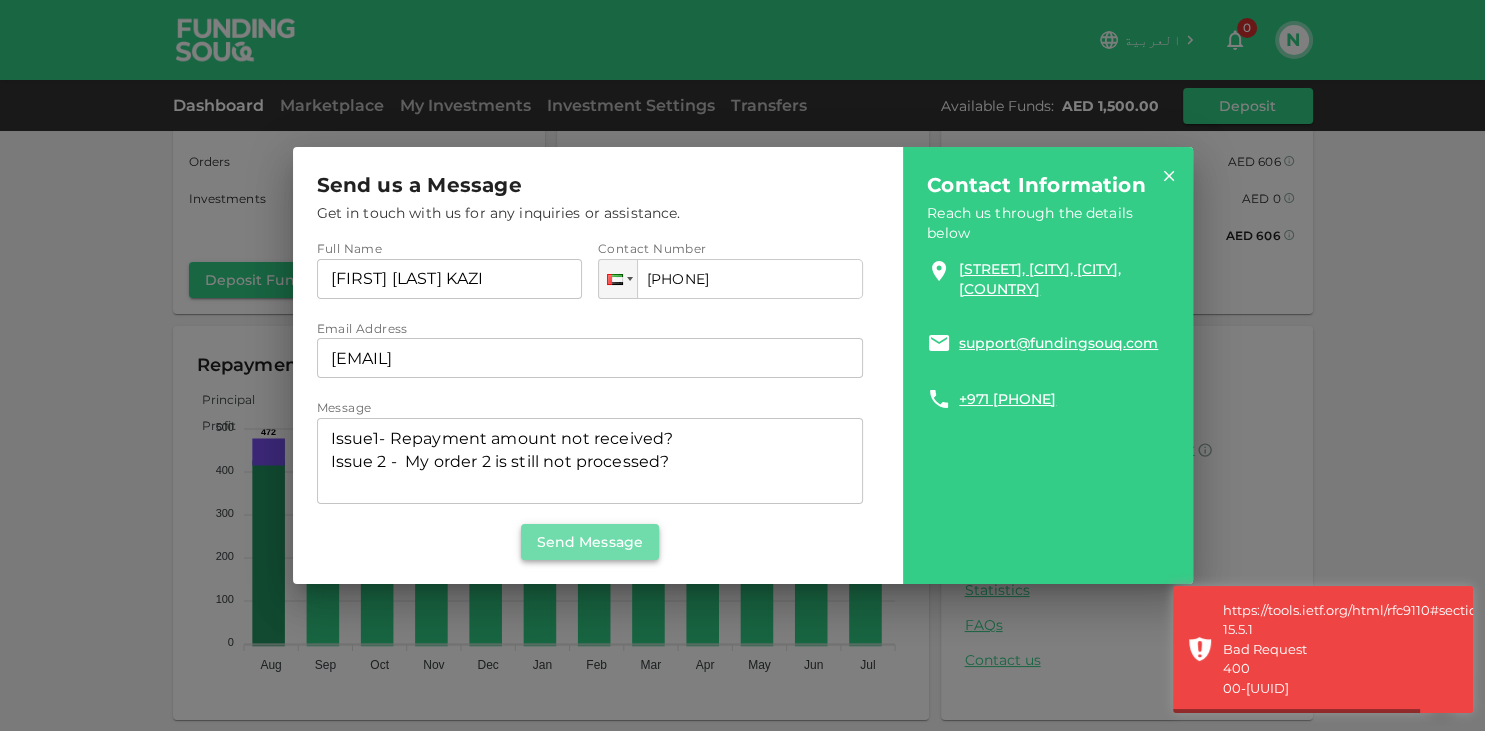 click on "Send Message" at bounding box center [590, 542] 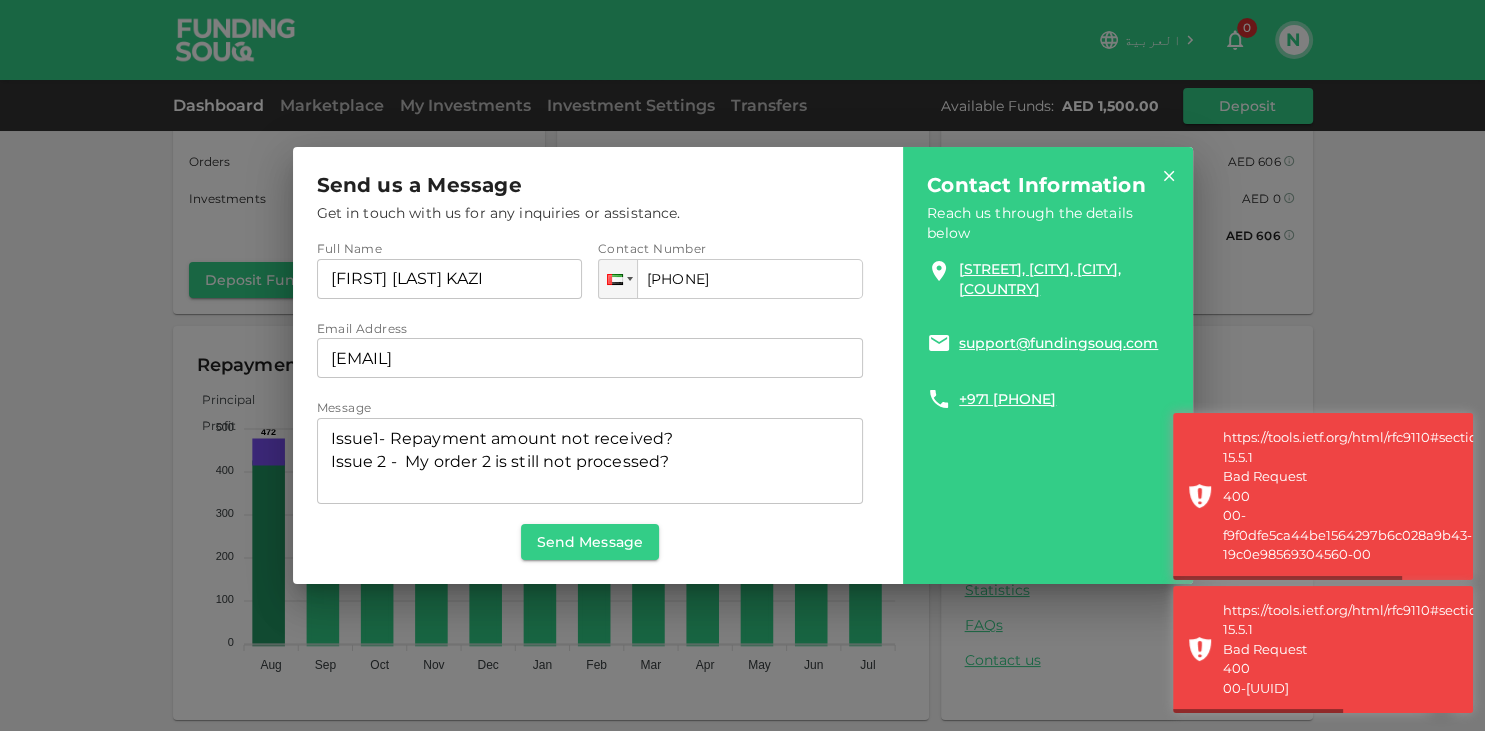 click 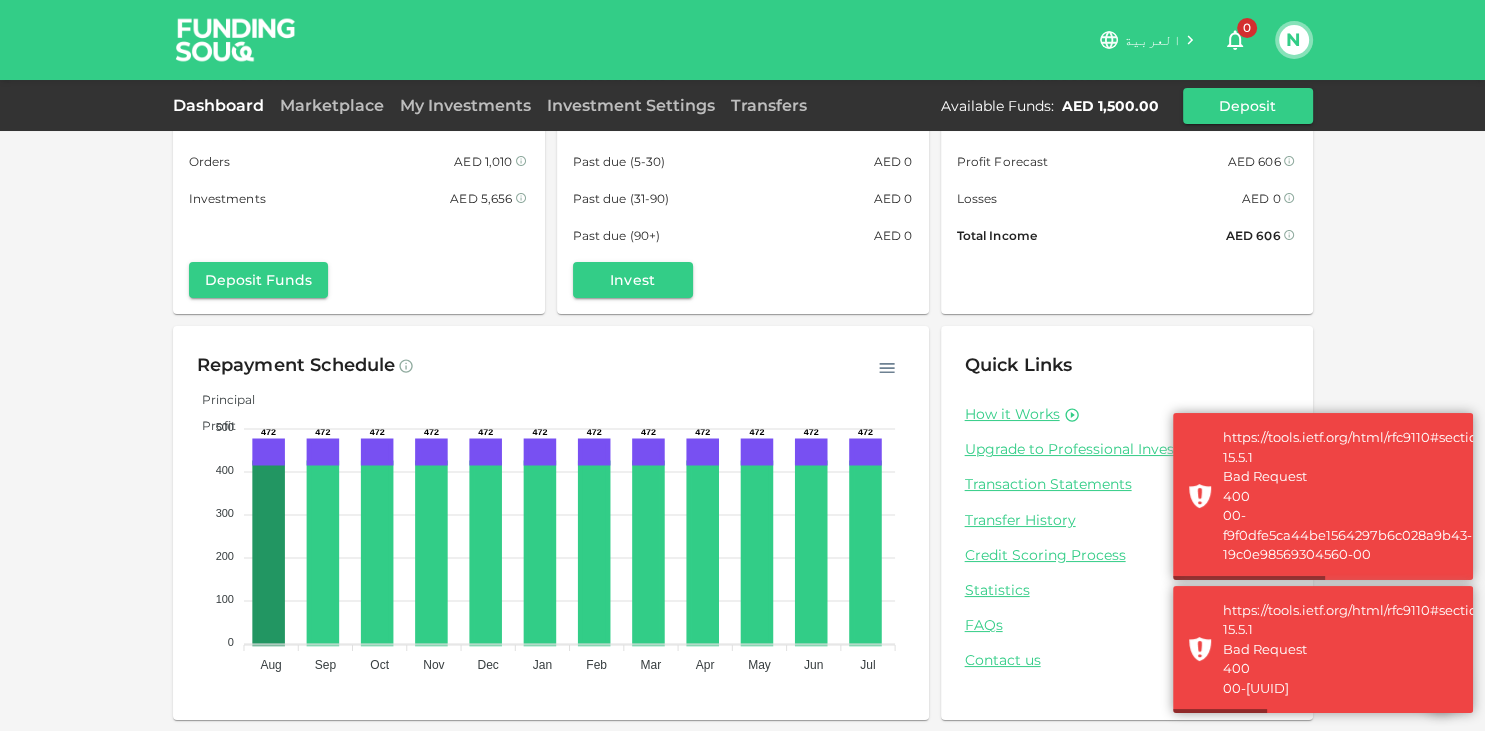 click on "Dashboard" at bounding box center (222, 105) 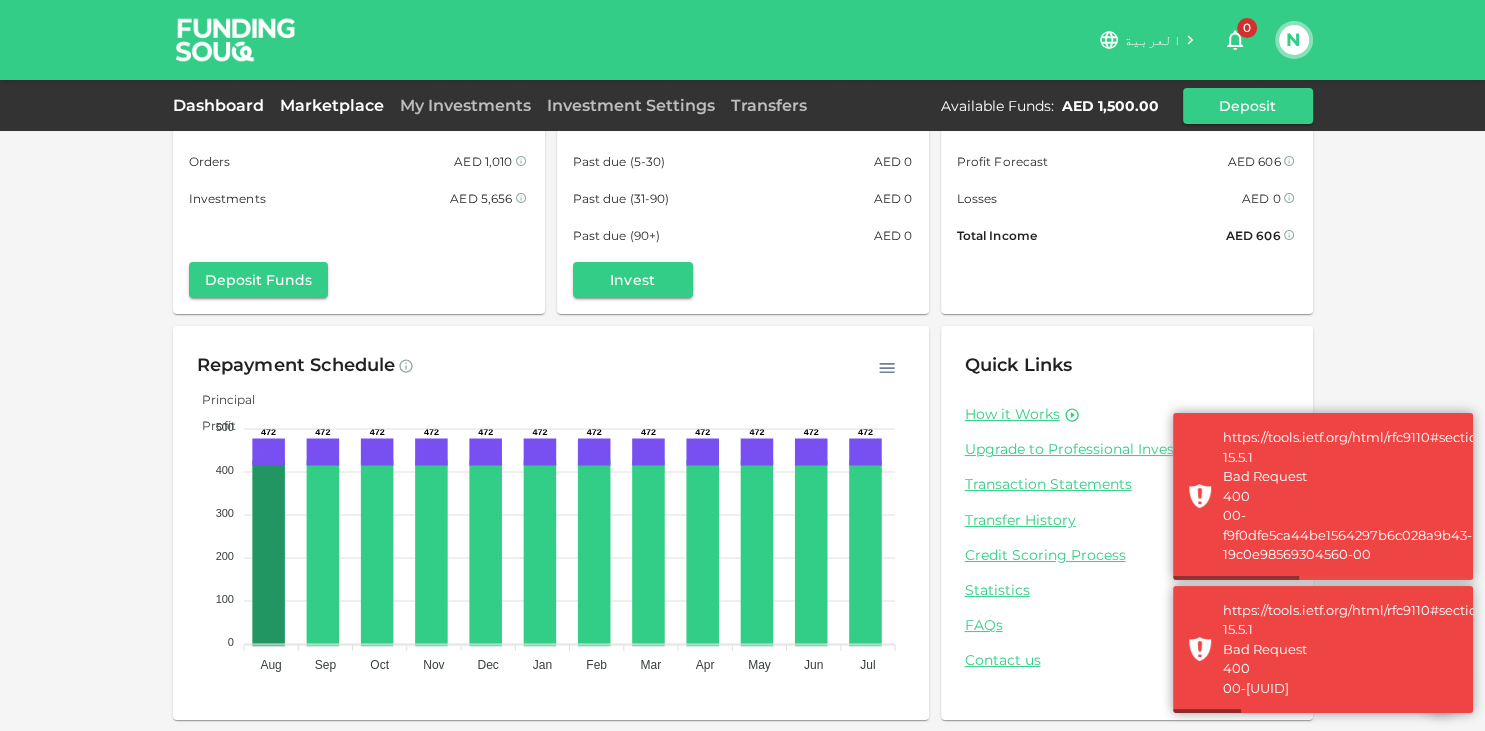 click on "Marketplace" at bounding box center [332, 105] 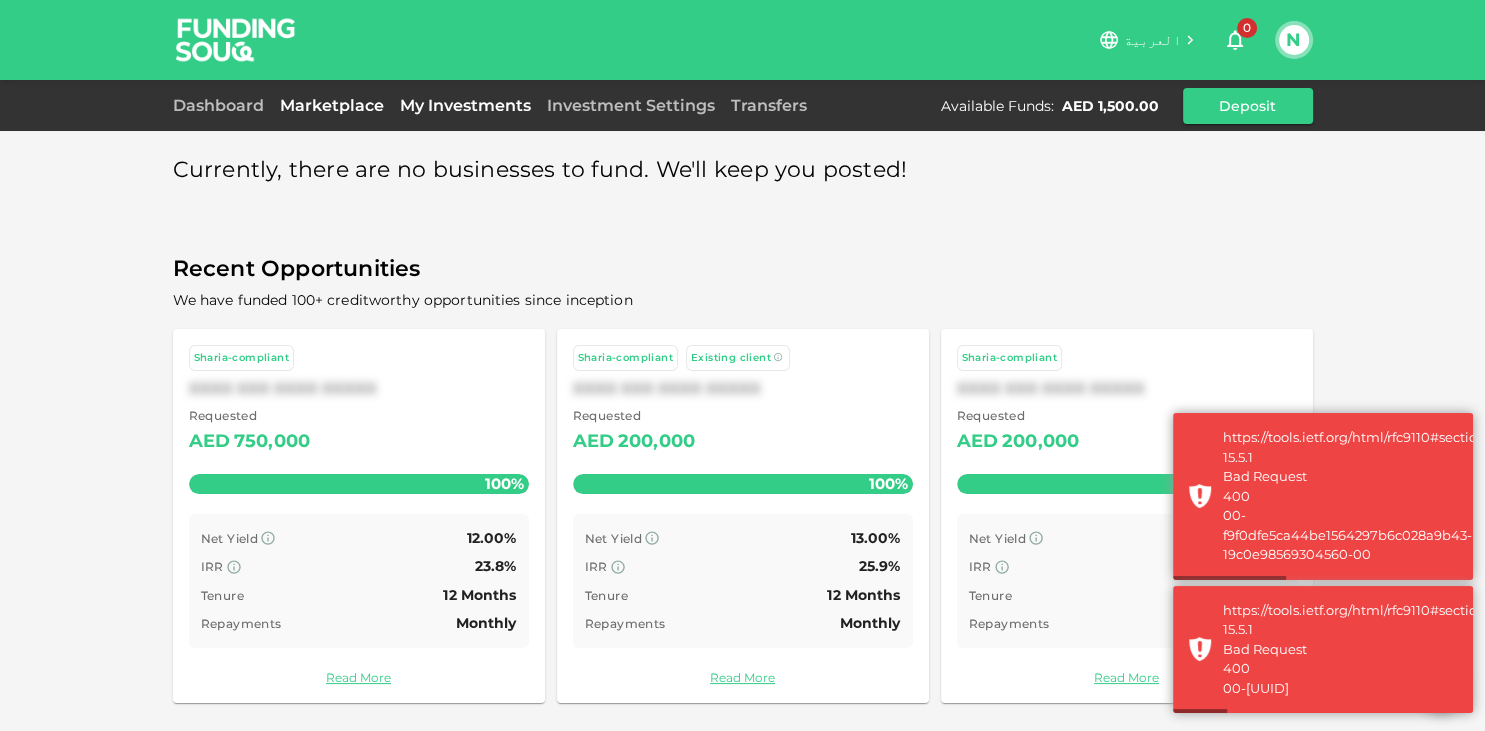 scroll, scrollTop: 8, scrollLeft: 0, axis: vertical 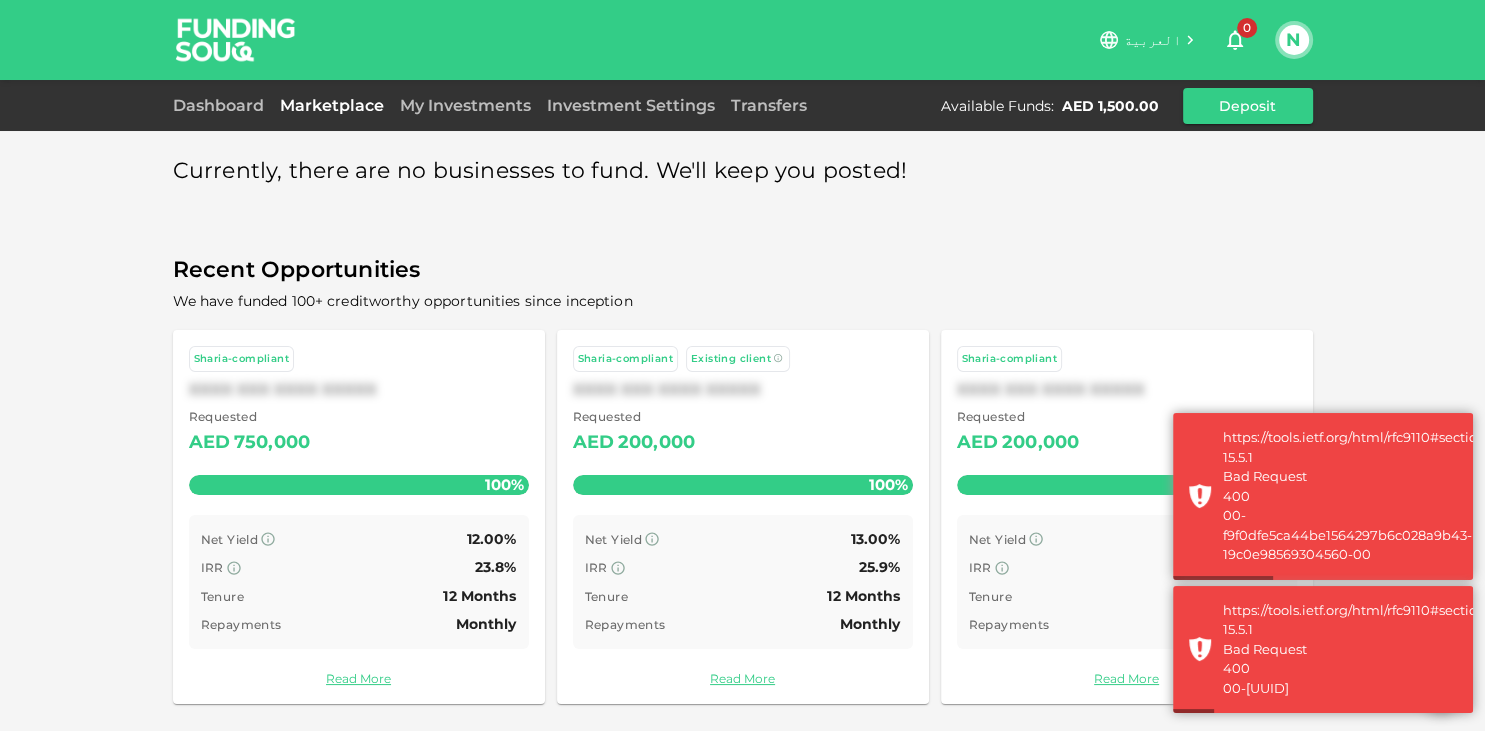 click on "My Investments" at bounding box center (465, 106) 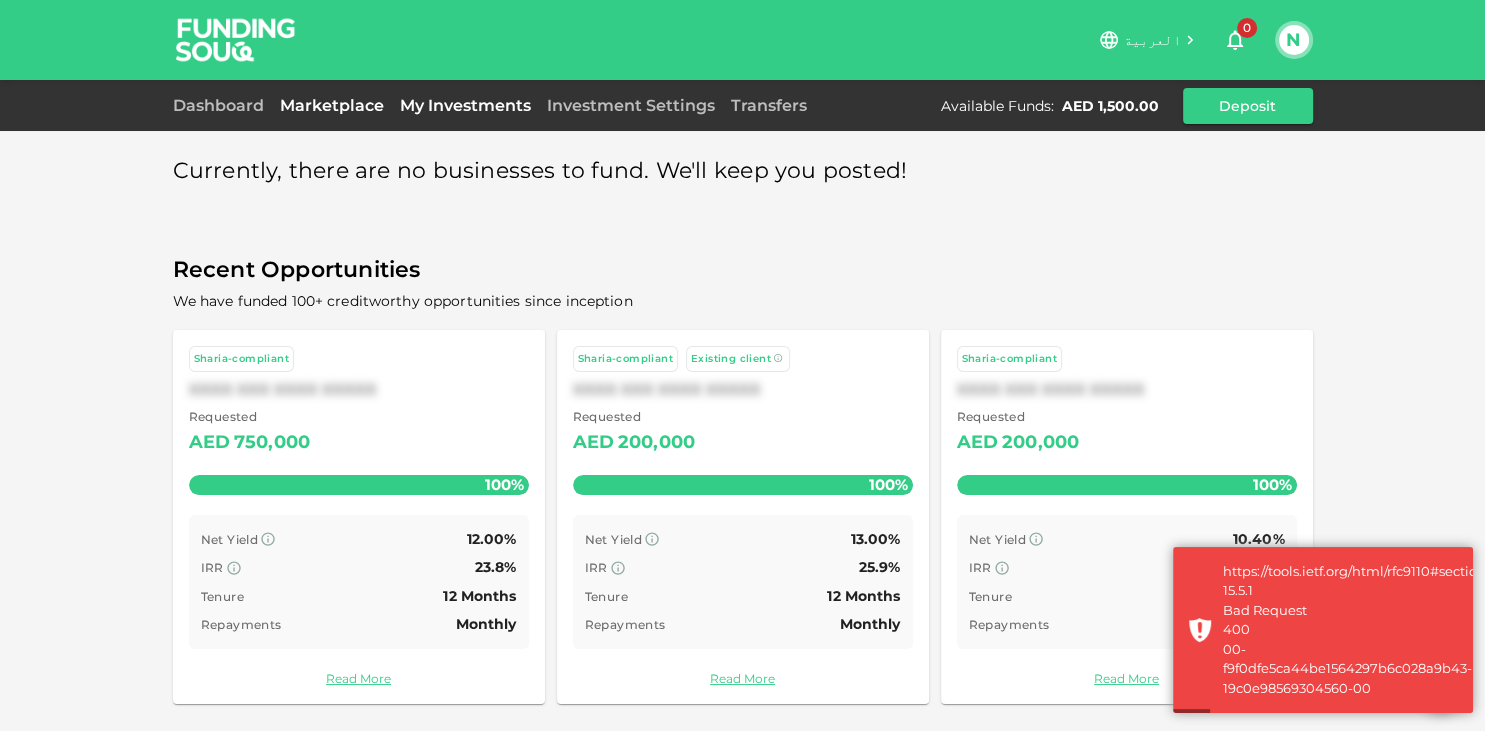 click on "My Investments" at bounding box center (465, 105) 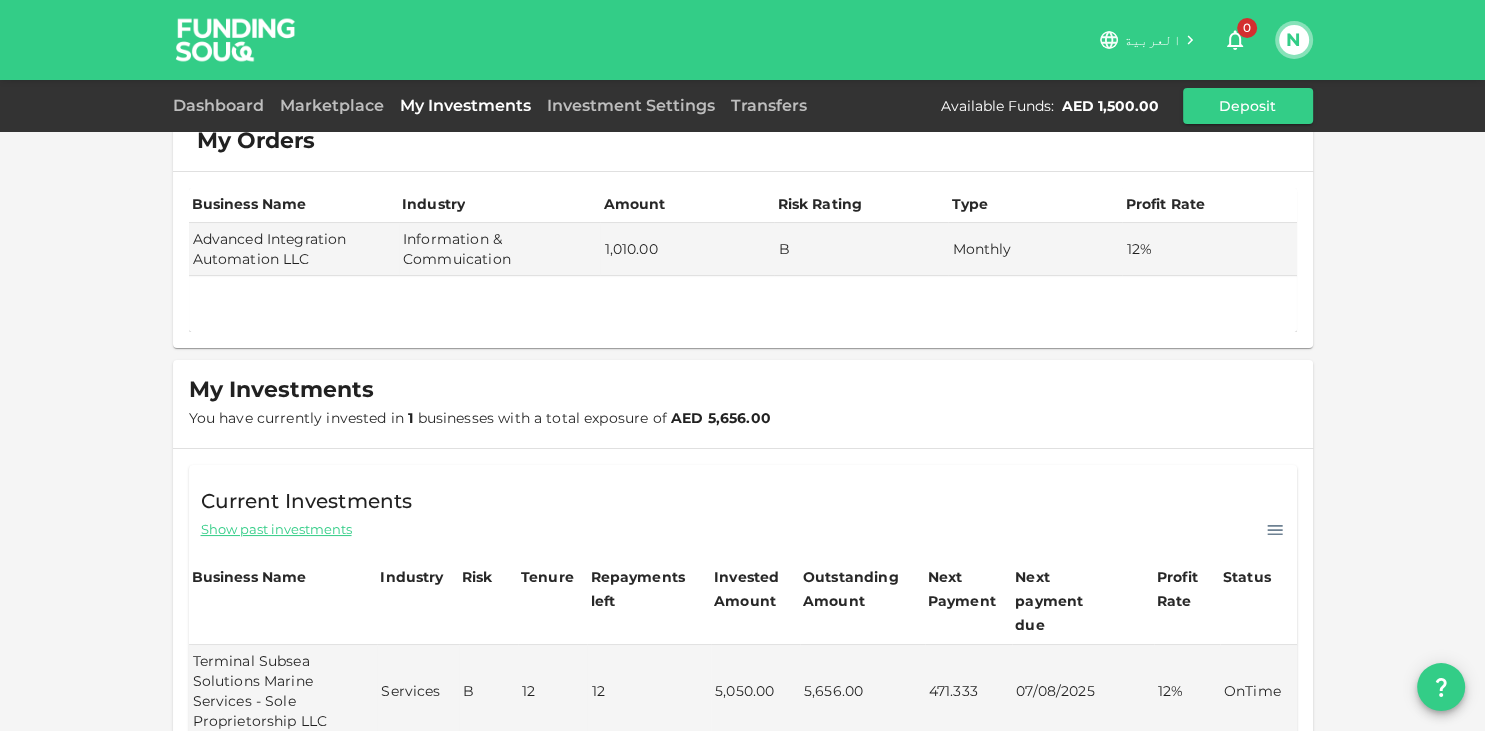 scroll, scrollTop: 0, scrollLeft: 0, axis: both 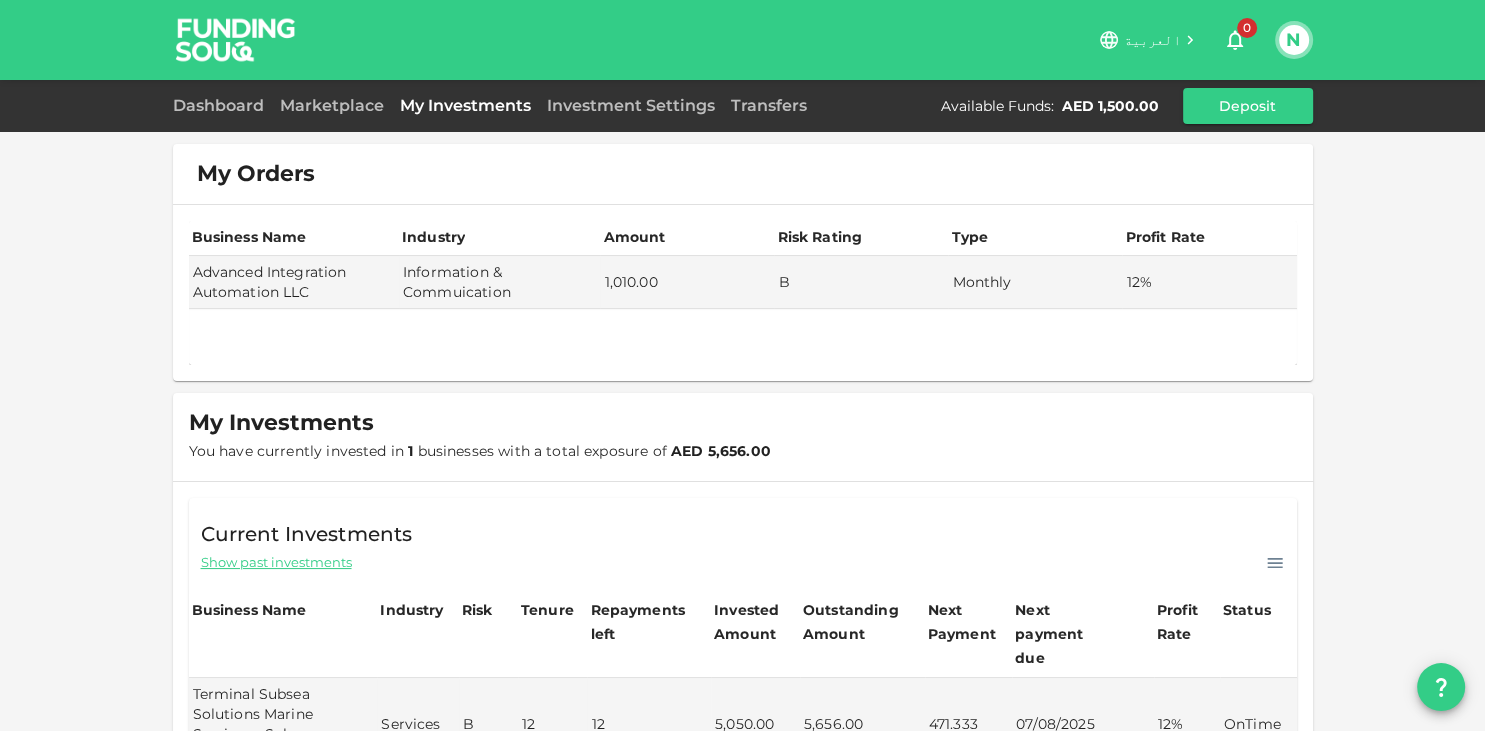 click on "N" at bounding box center (1294, 40) 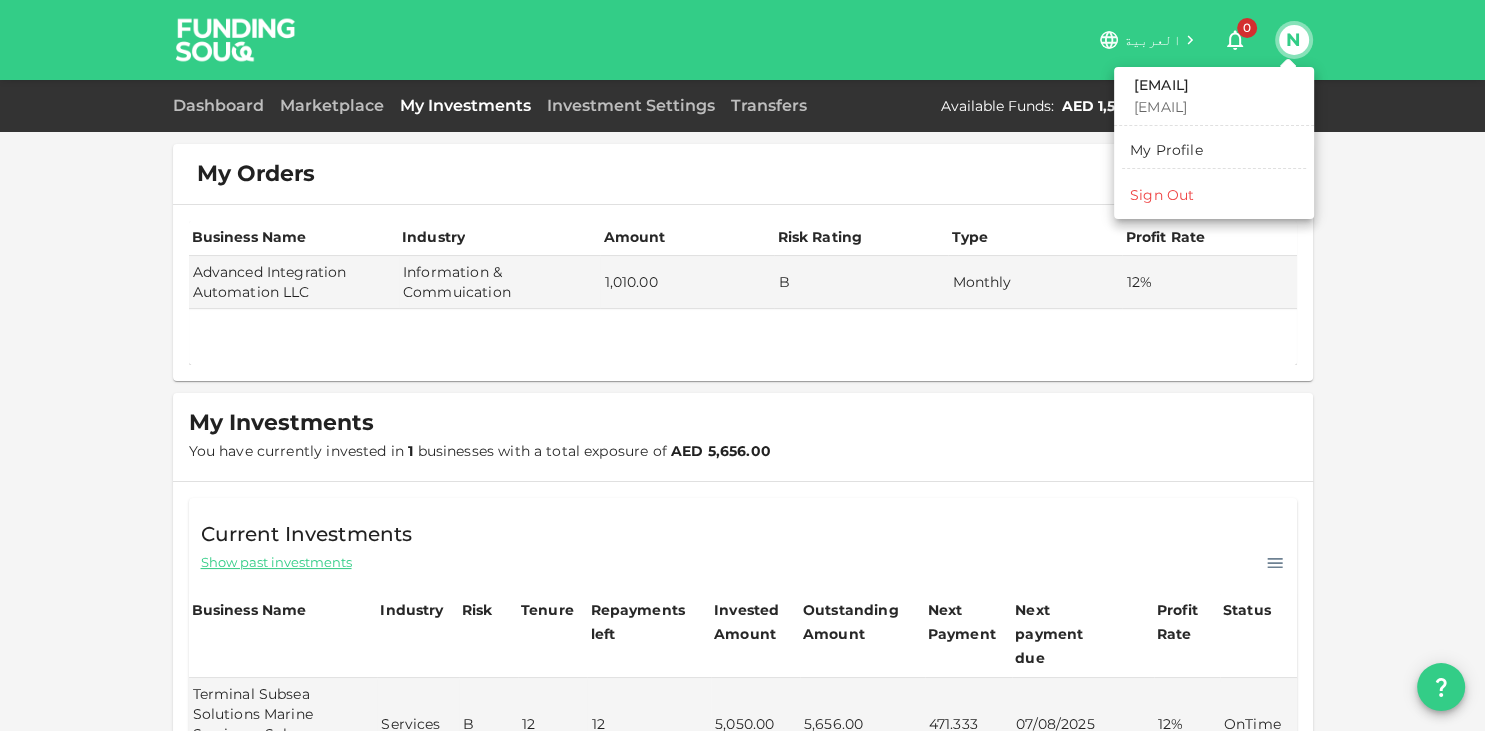 click on "Sign Out" at bounding box center (1162, 195) 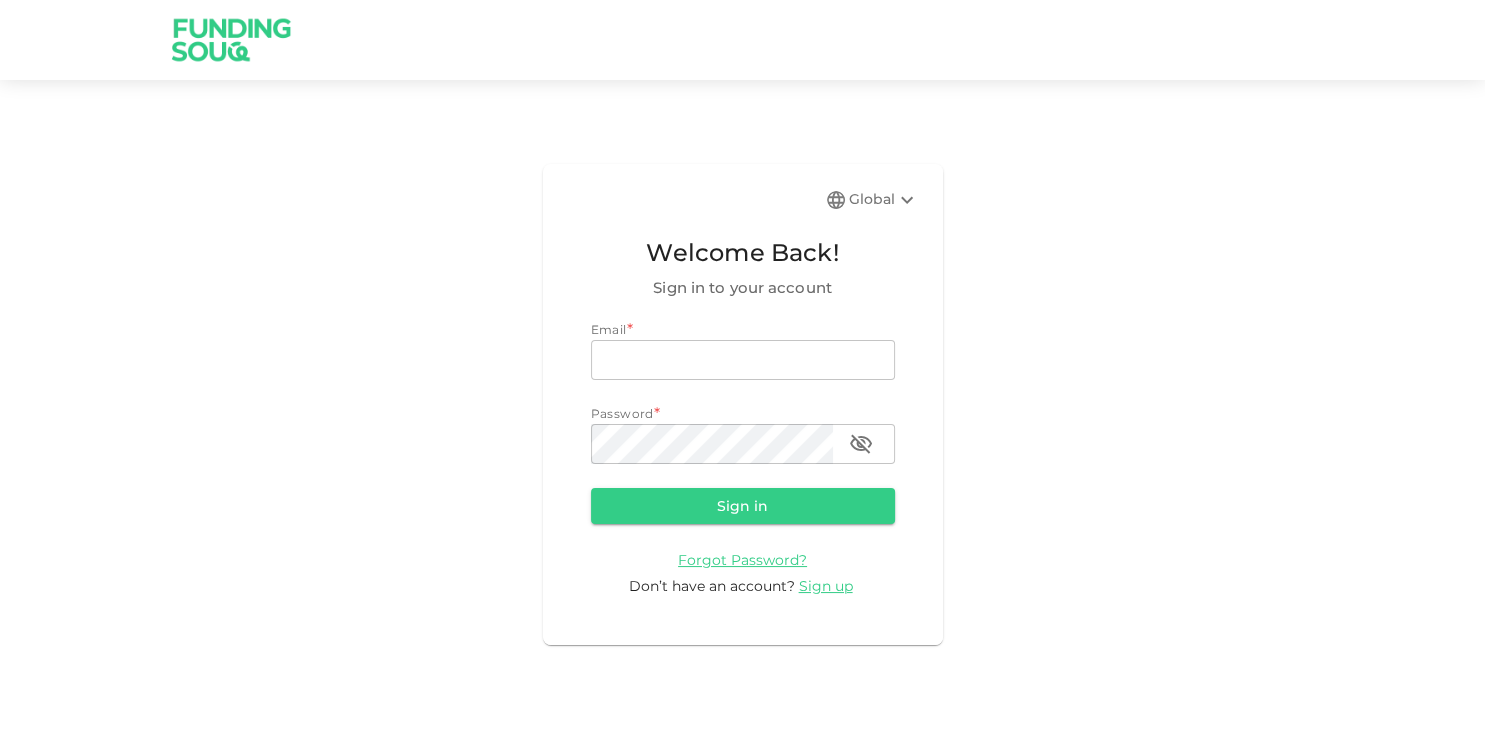 type on "[EMAIL]" 